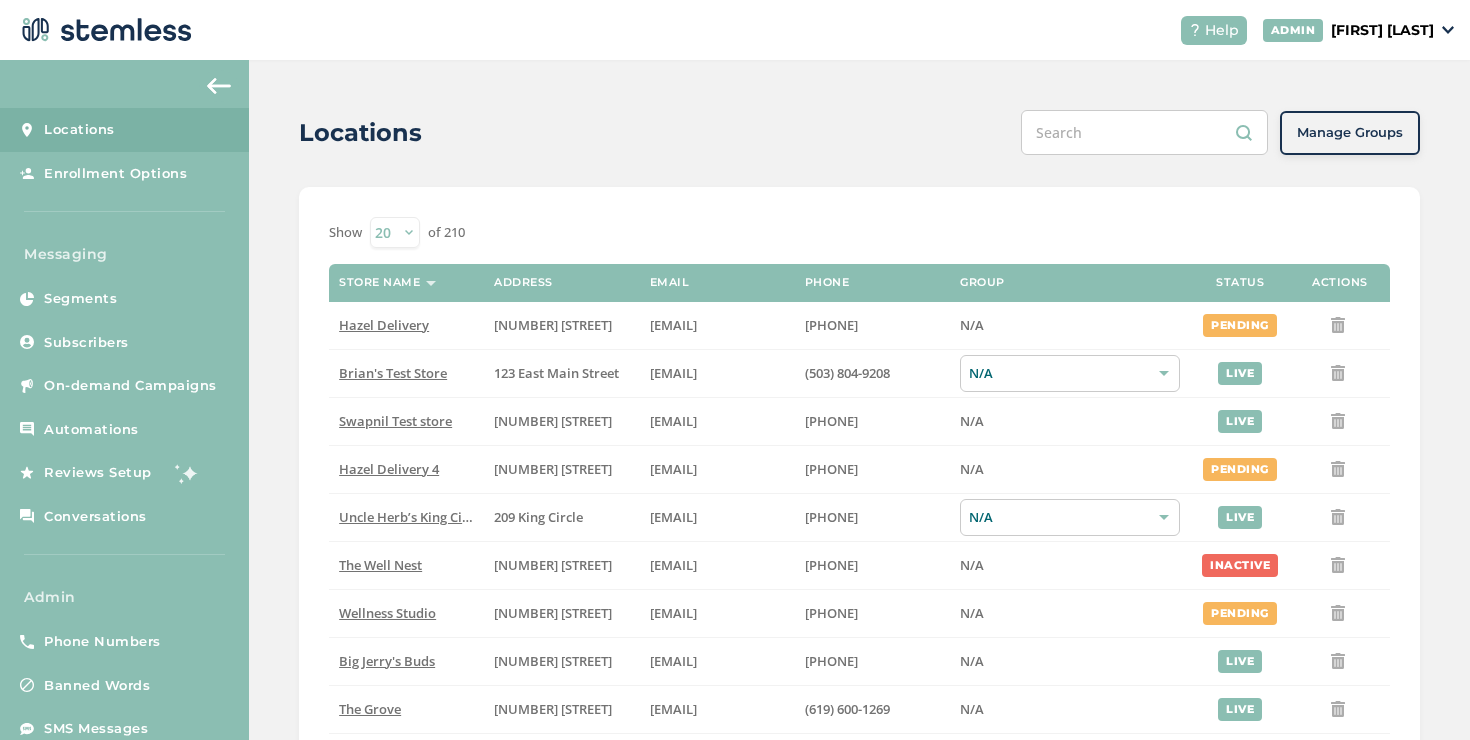 scroll, scrollTop: 0, scrollLeft: 0, axis: both 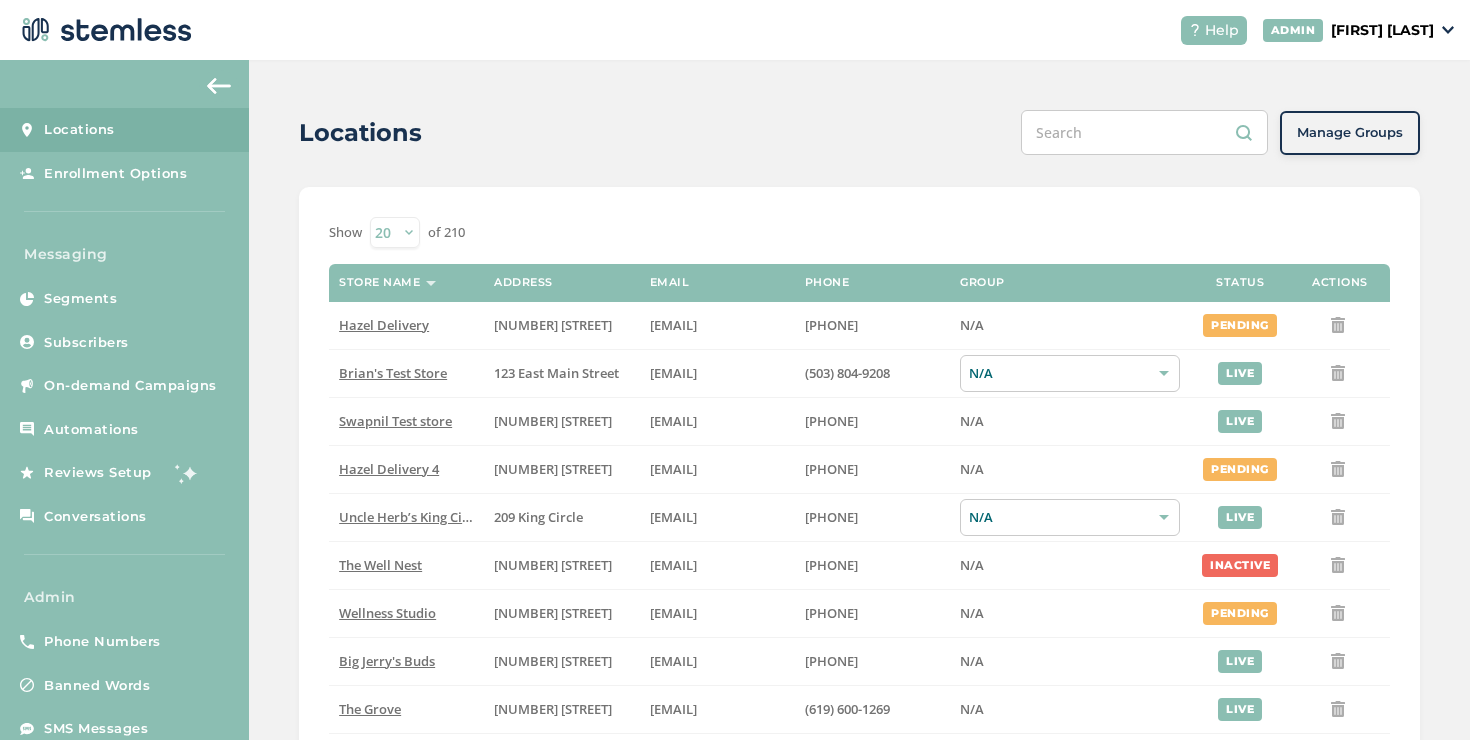 click on "[FIRST] [LAST]" at bounding box center [1382, 30] 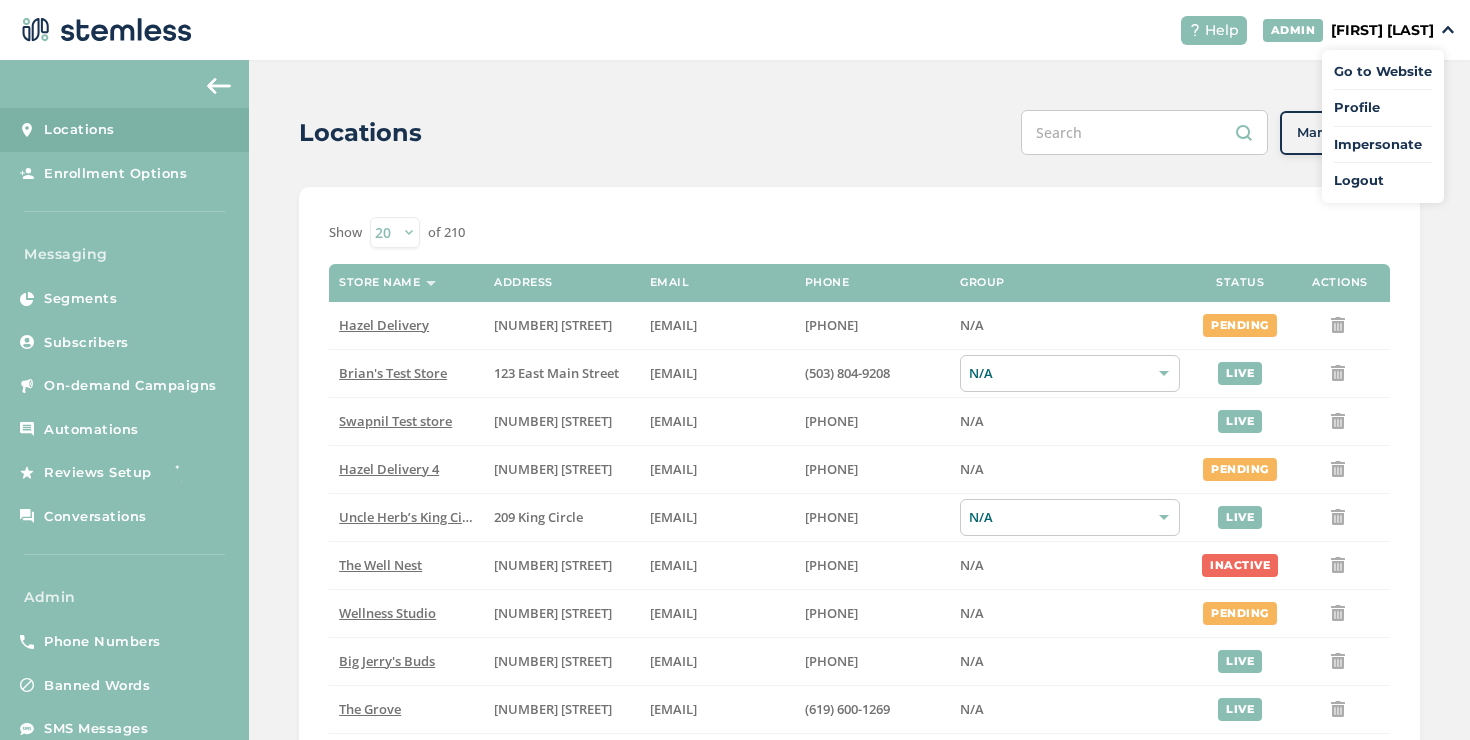 click on "Impersonate" at bounding box center [1383, 145] 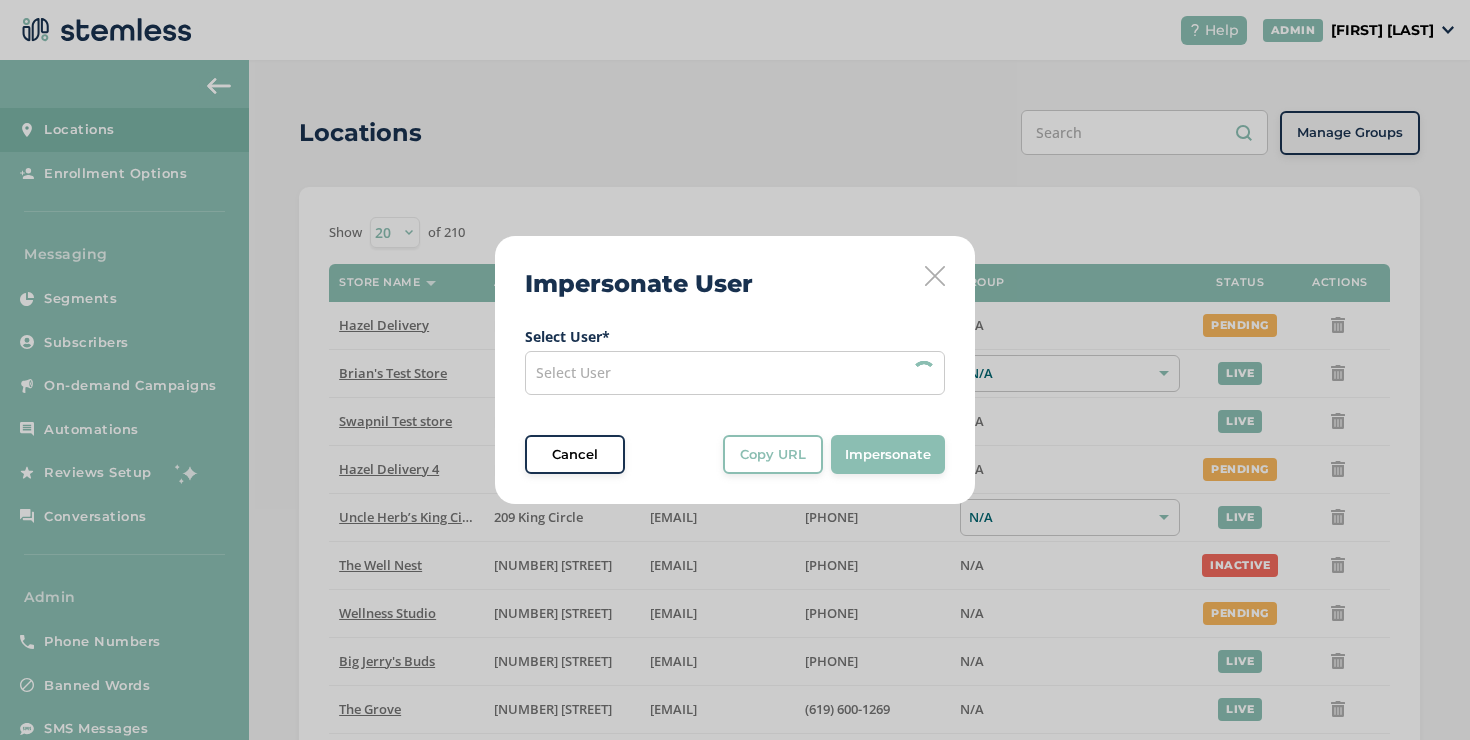 click on "Select User" at bounding box center (735, 373) 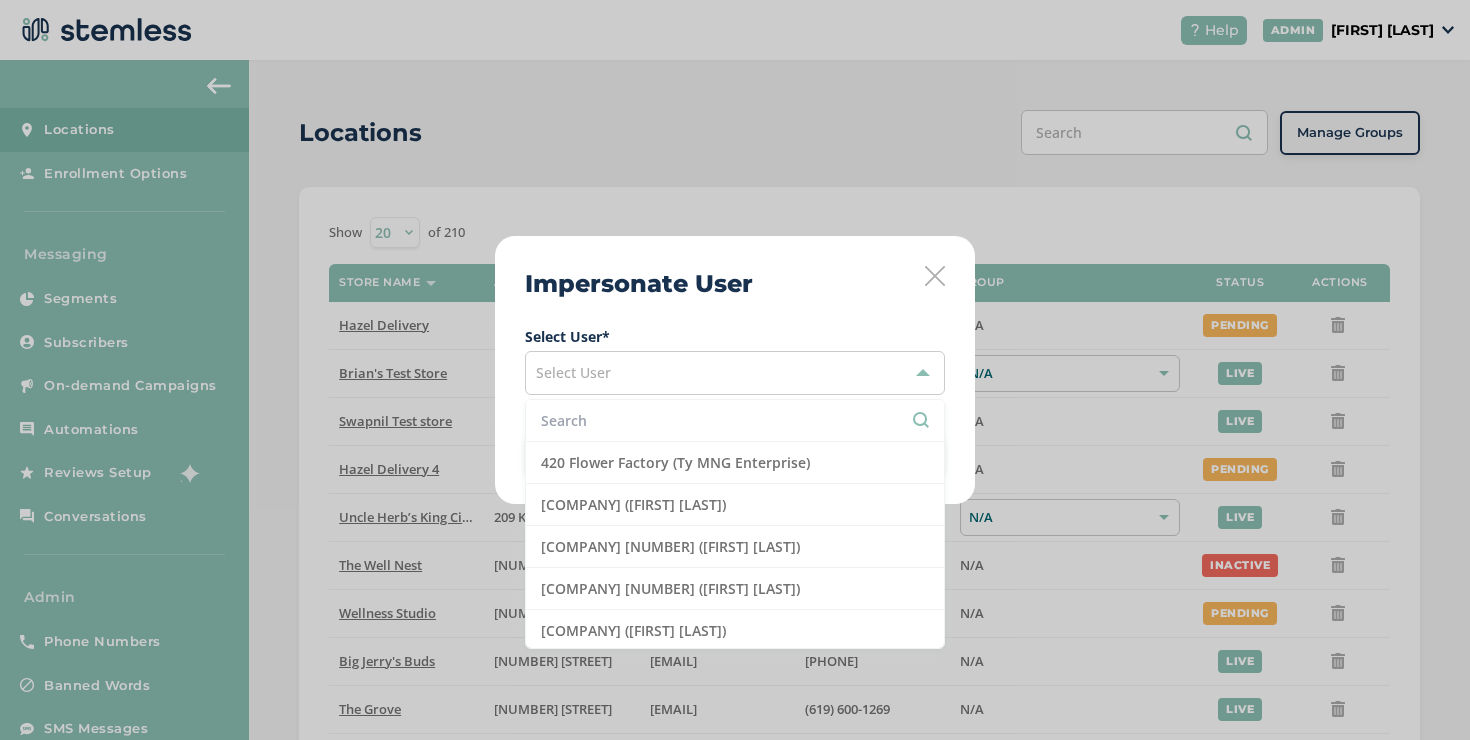 click at bounding box center [735, 420] 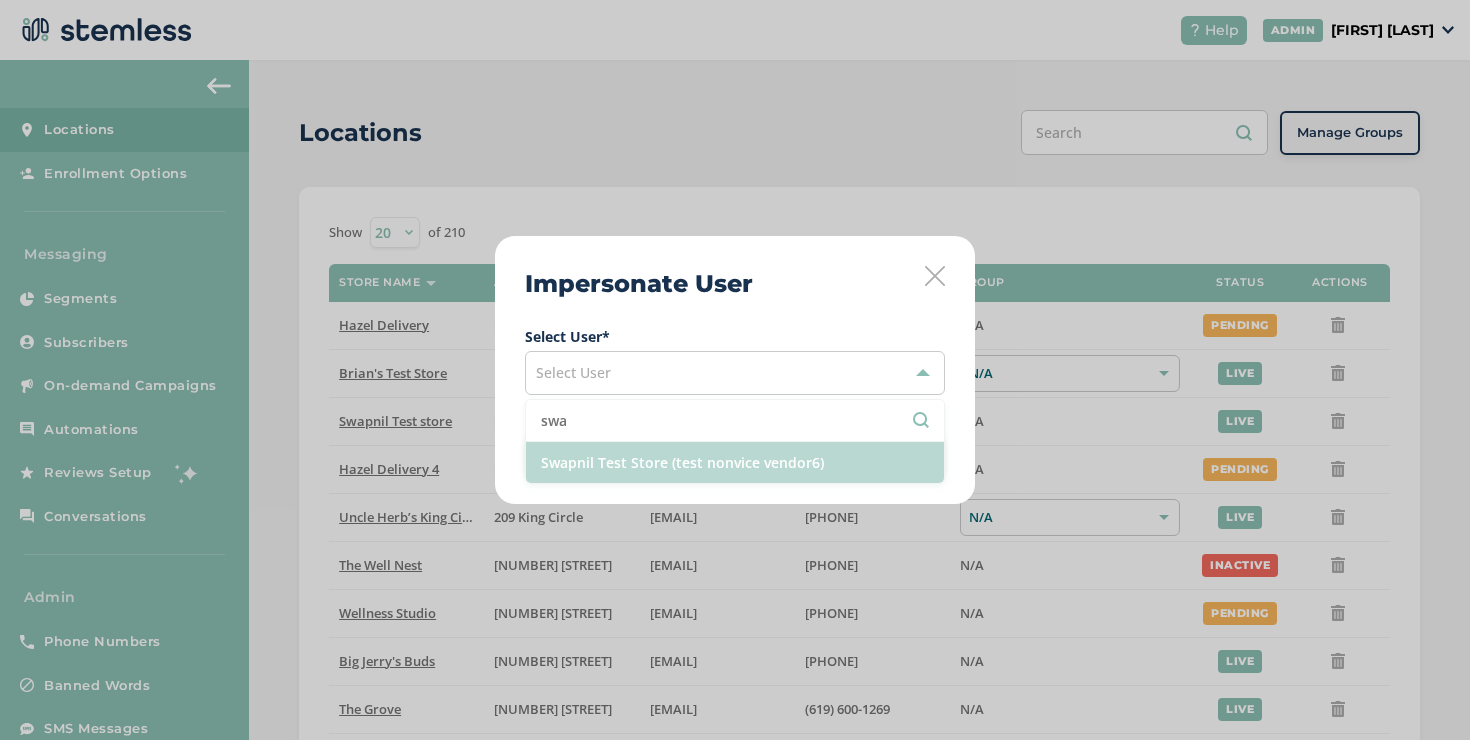 type on "swa" 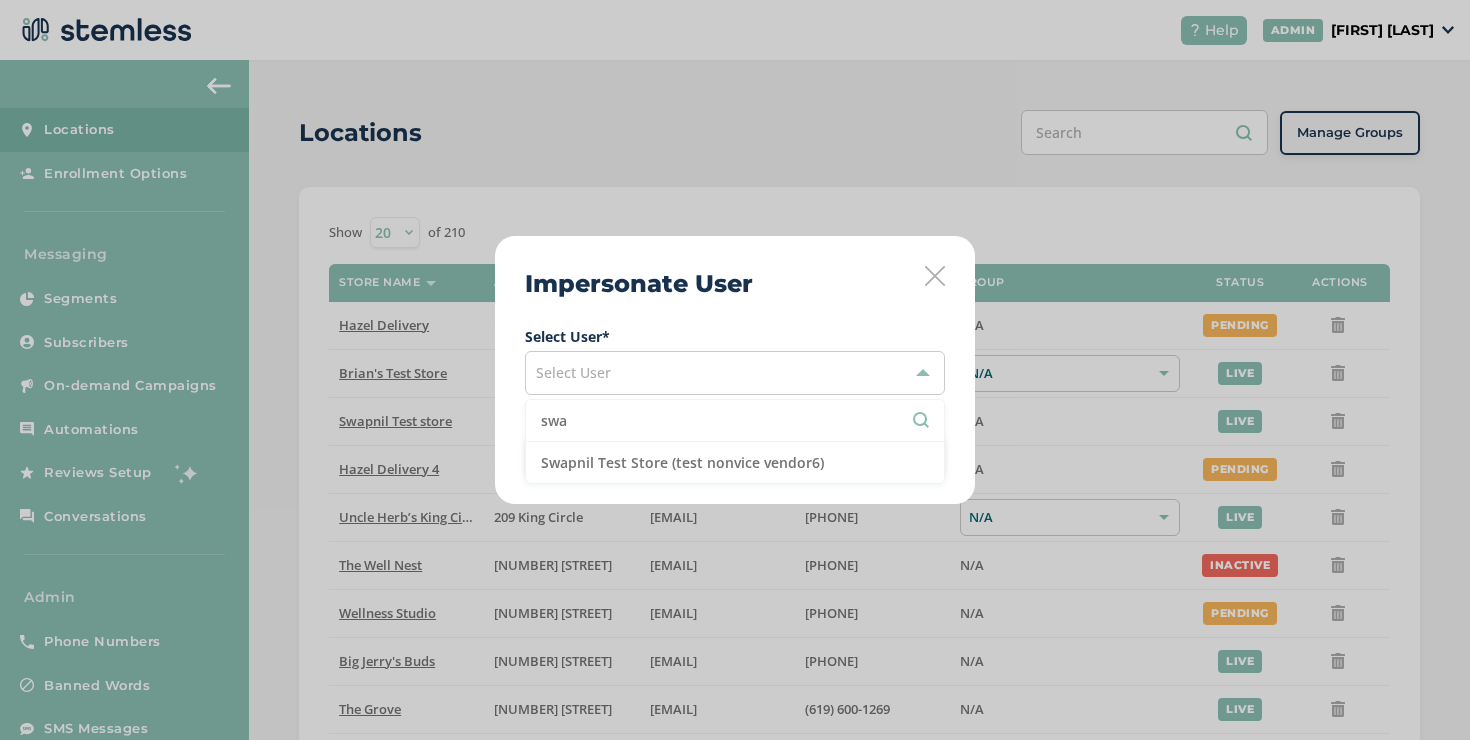 drag, startPoint x: 617, startPoint y: 455, endPoint x: 654, endPoint y: 444, distance: 38.600517 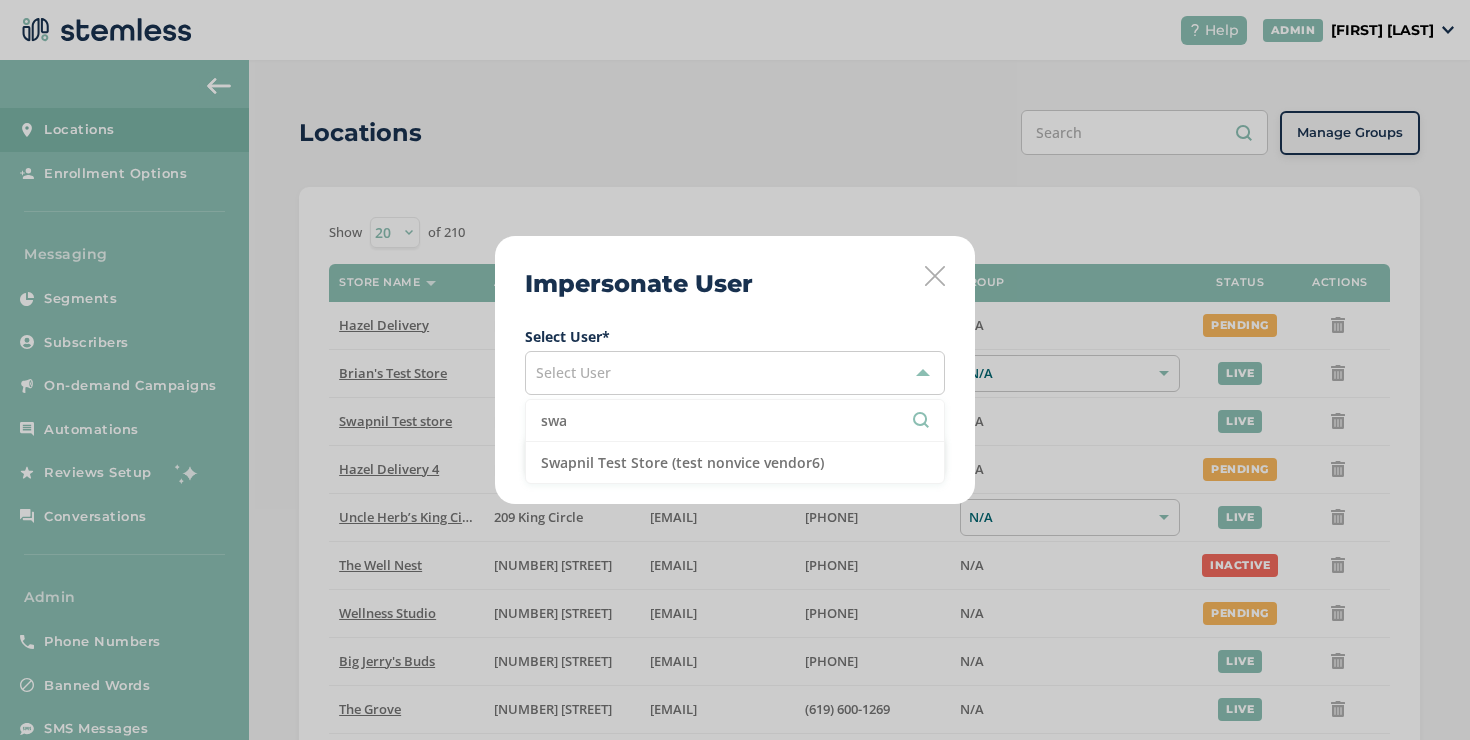 click on "Swapnil Test Store (test nonvice vendor6)" at bounding box center (735, 462) 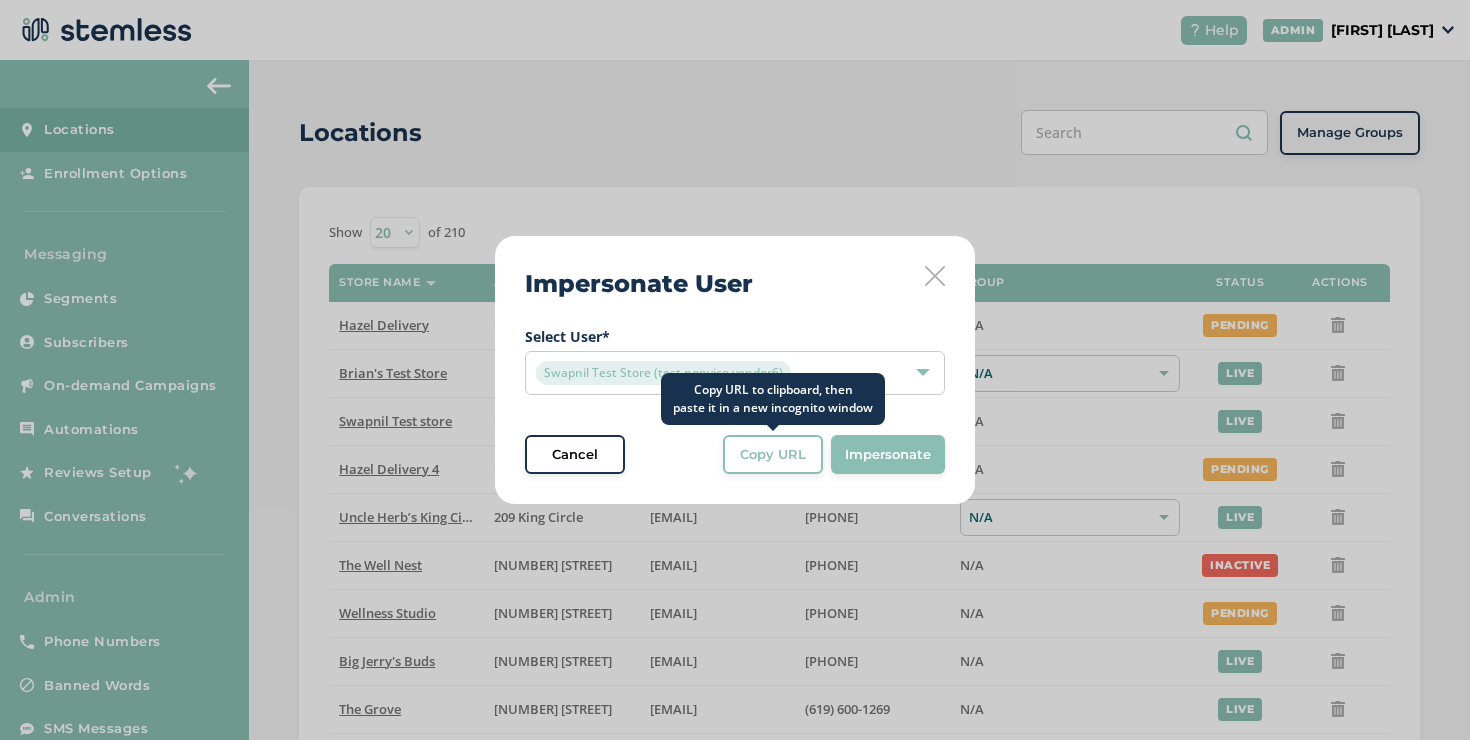 click on "Copy URL" at bounding box center [773, 455] 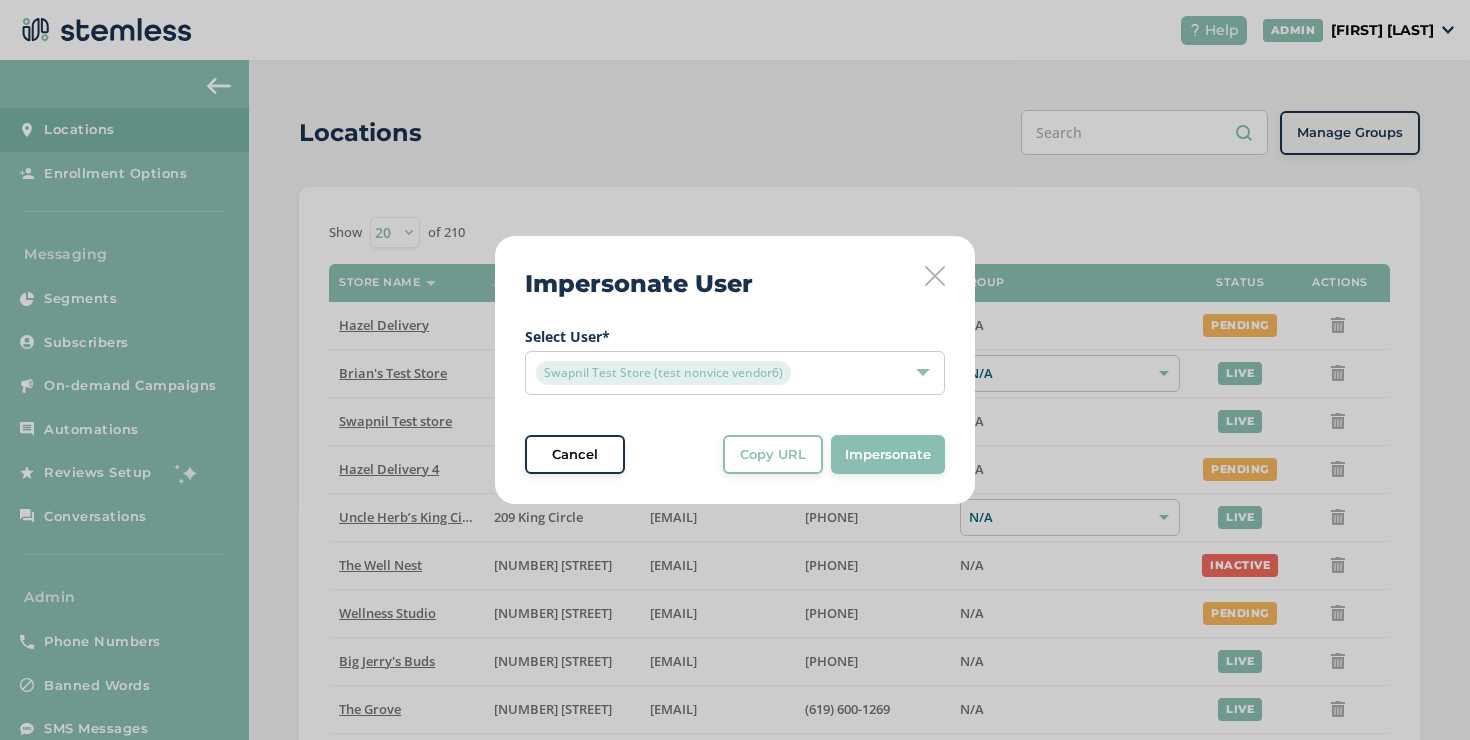 click on "Swapnil Test Store (test nonvice vendor6)" at bounding box center [735, 373] 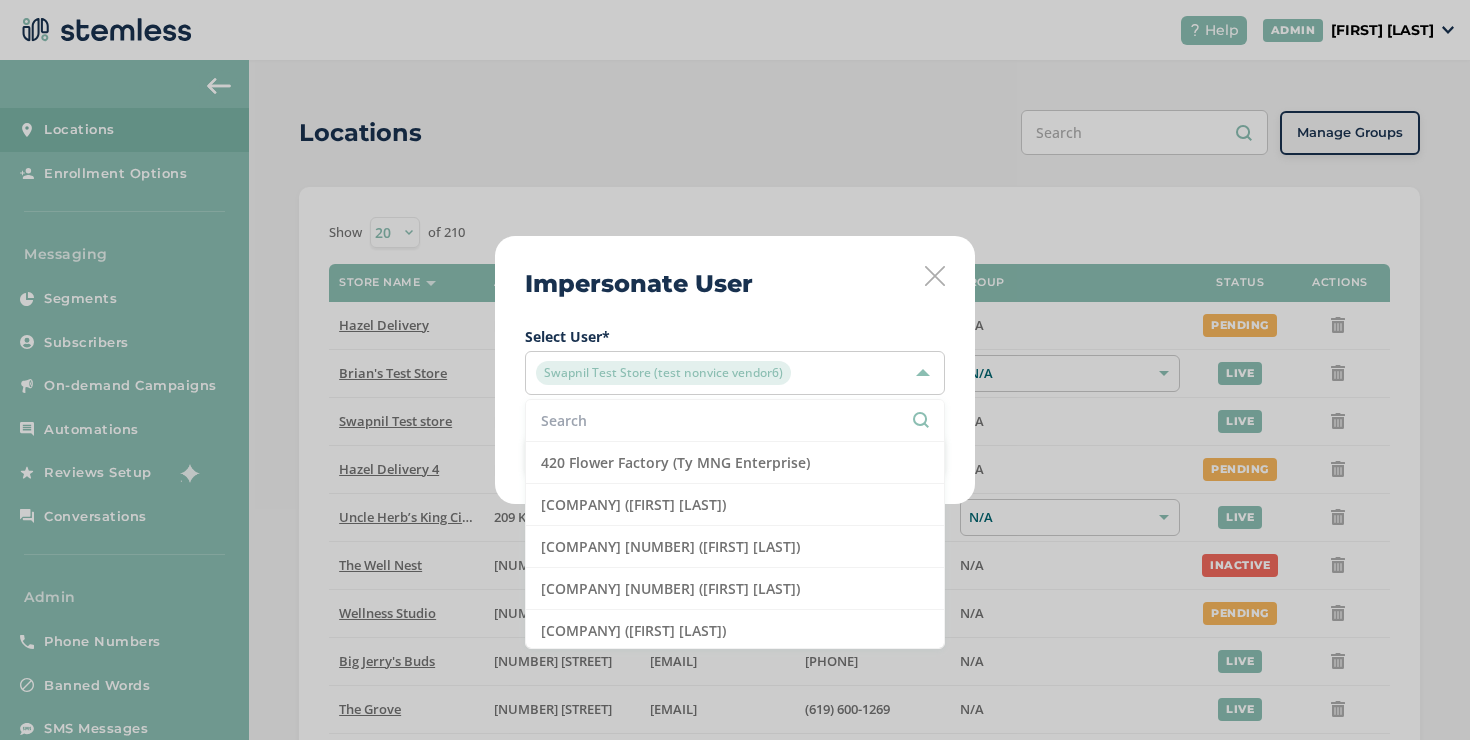 click at bounding box center [735, 420] 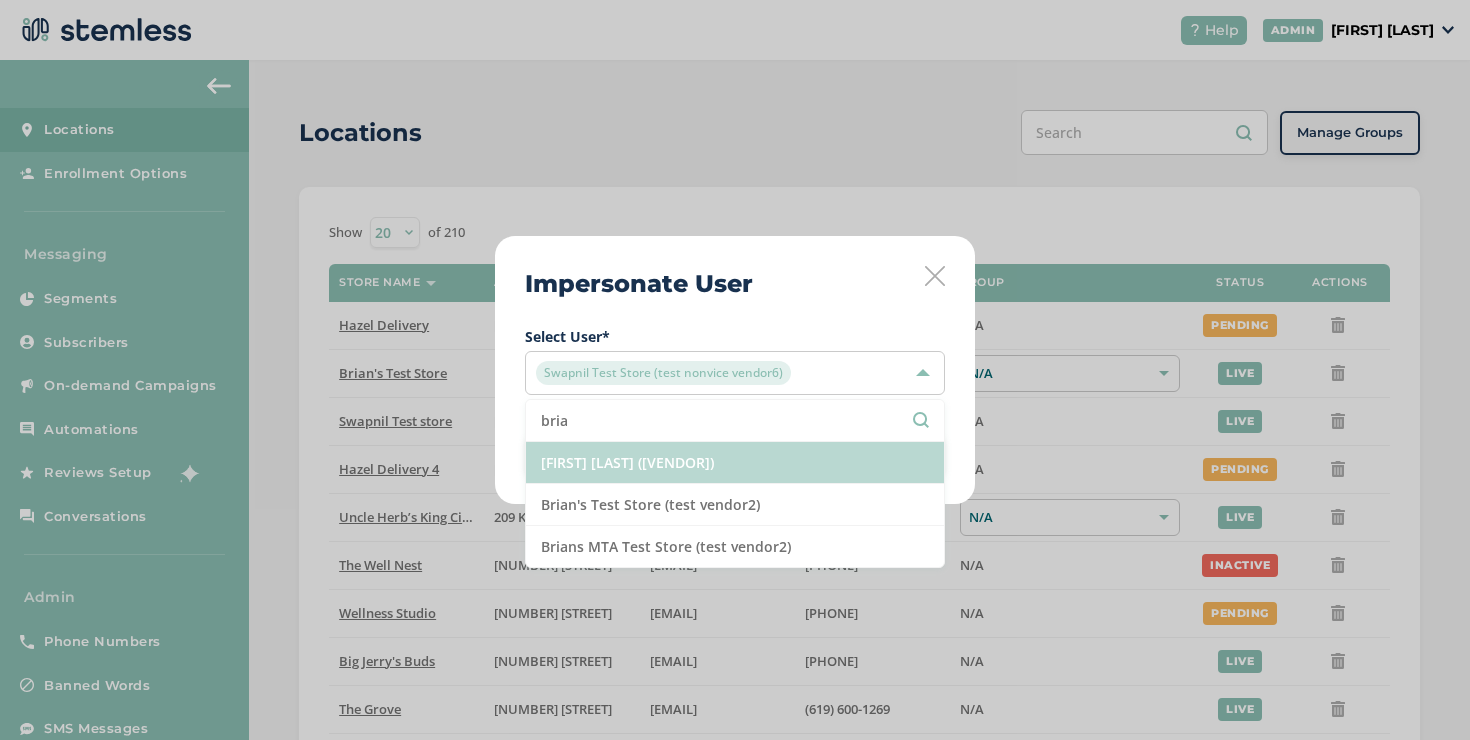 type on "bria" 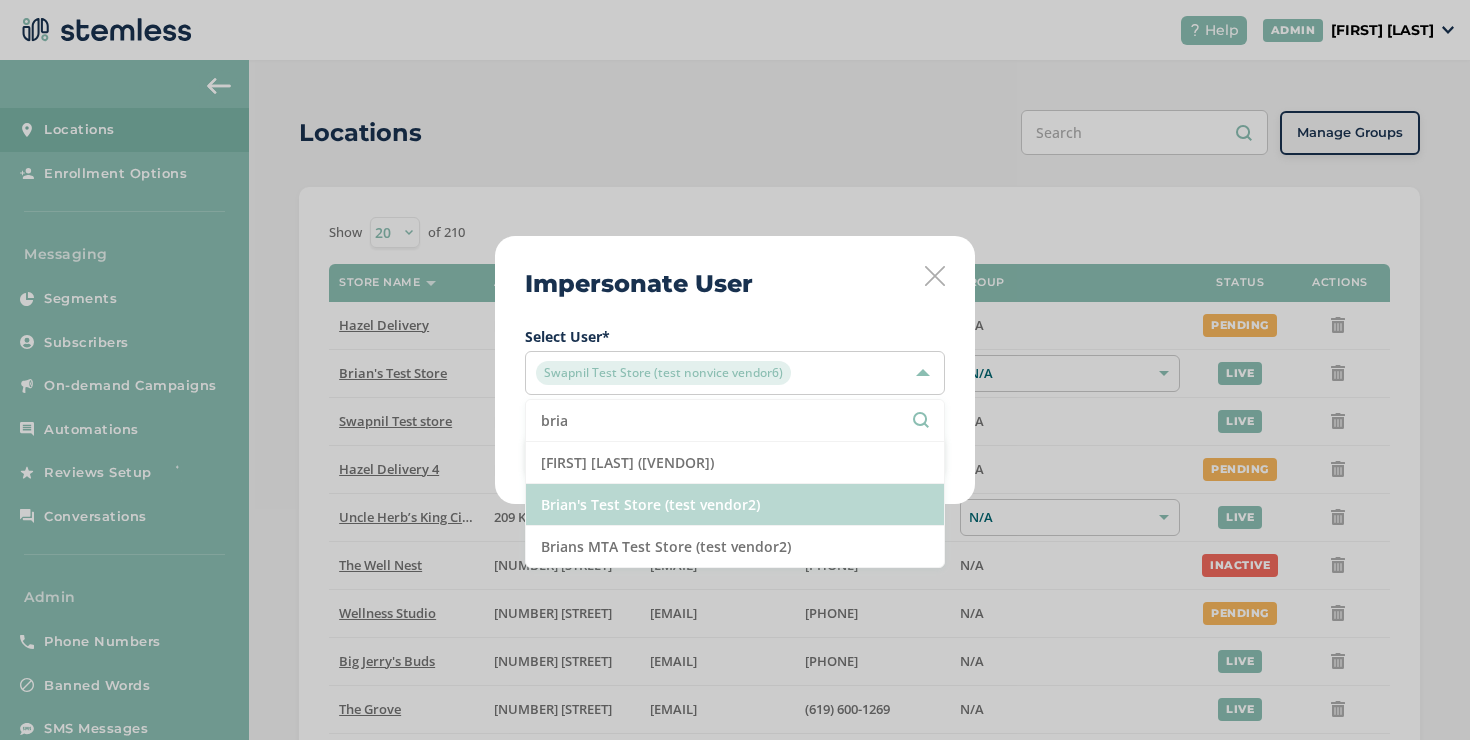click on "[FIRST] [LAST] ([VENDOR]) [FIRST]'s [COMPANY] ([VENDOR]) [FIRST]'s [COMPANY] ([VENDOR])" at bounding box center [735, 483] 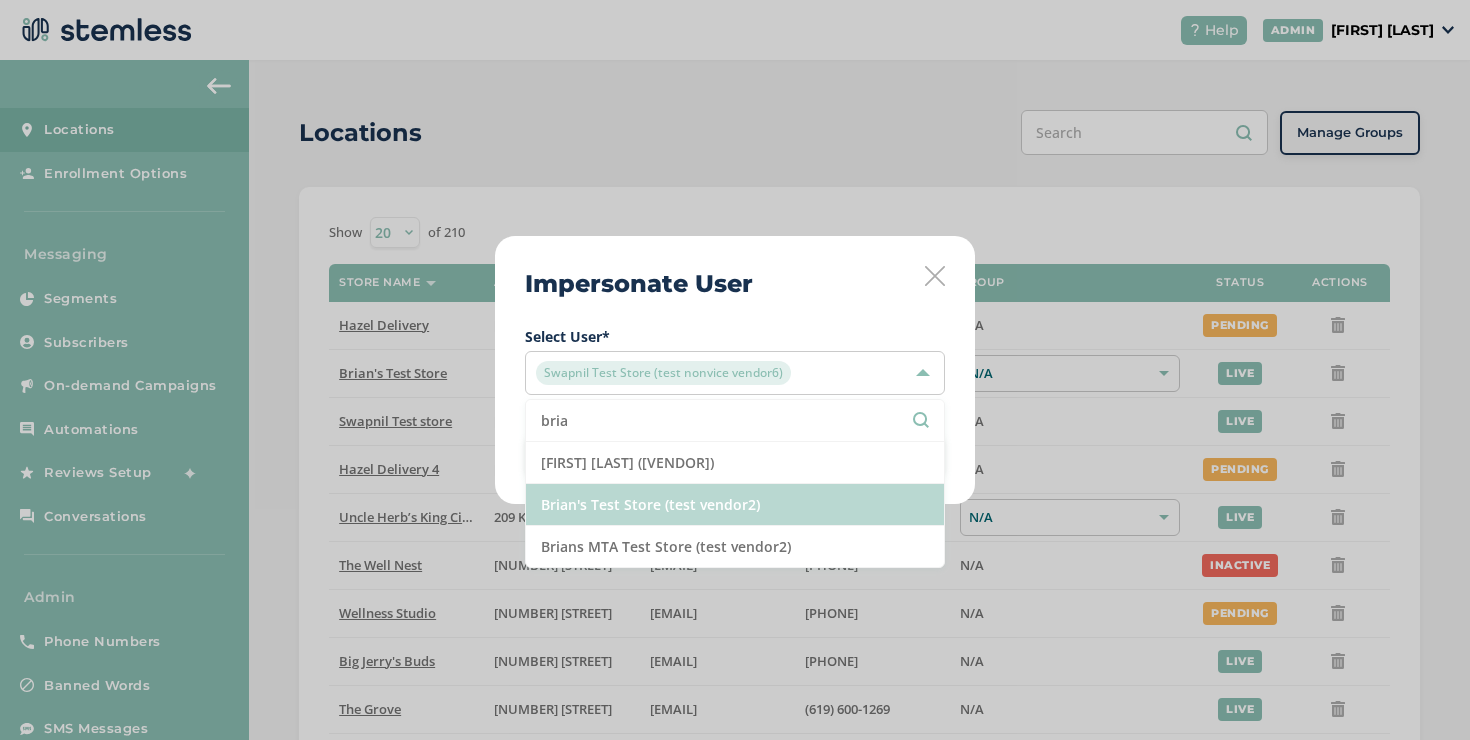 click on "Brian's Test Store (test vendor2)" at bounding box center [735, 505] 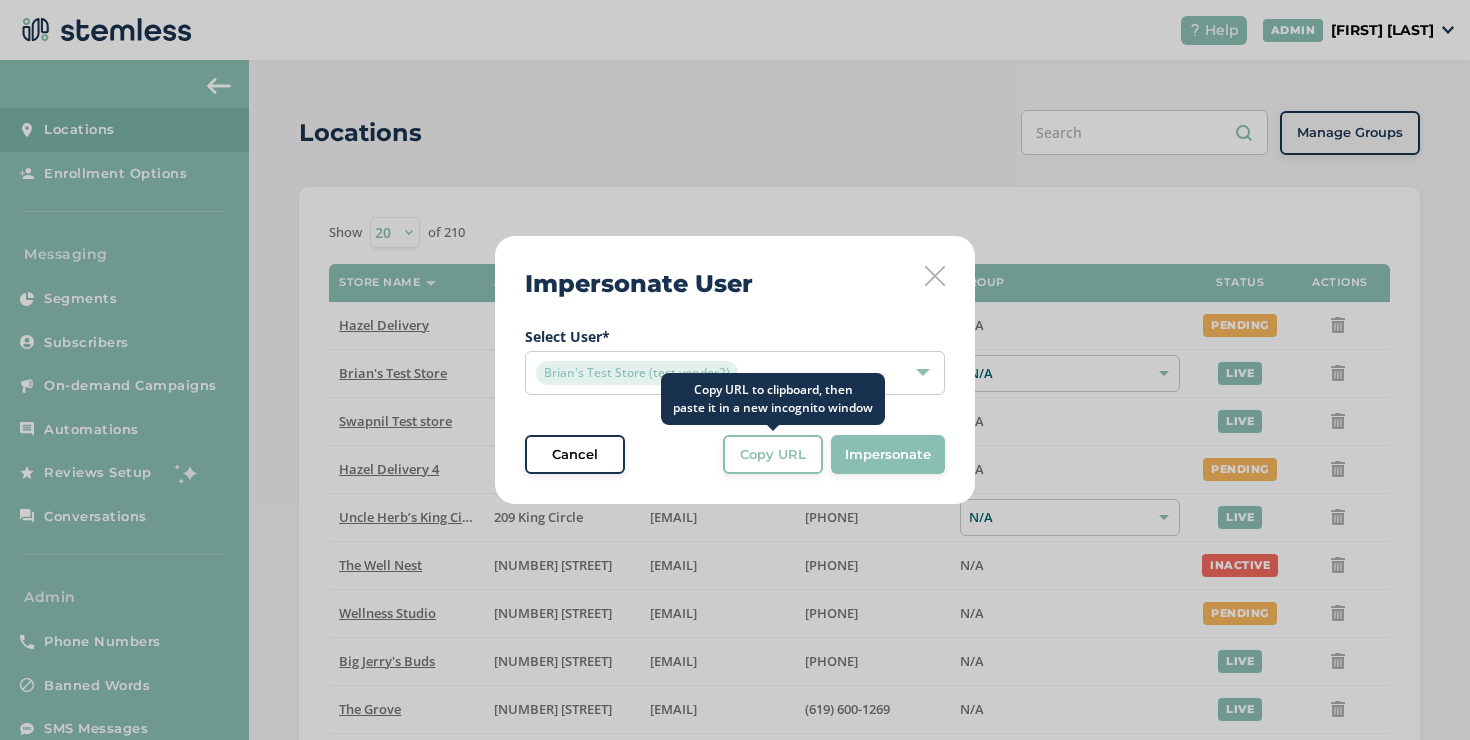 click on "Copy URL" at bounding box center [773, 455] 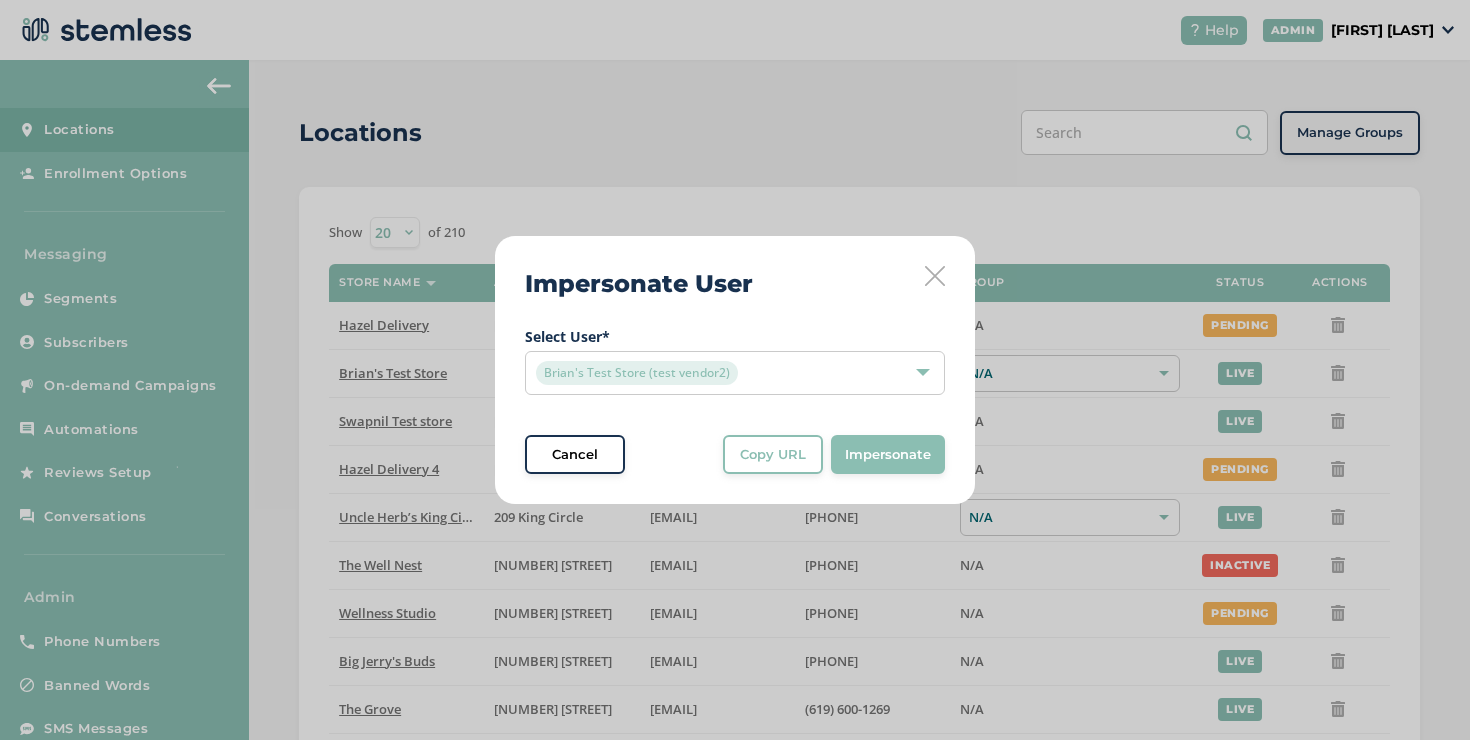 click on "Impersonate User Select User * [FIRST]'s [COMPANY] ([VENDOR]) Cancel Copy URL Copy URL to clipboard, then paste it in a new incognito window Impersonate" at bounding box center [735, 370] 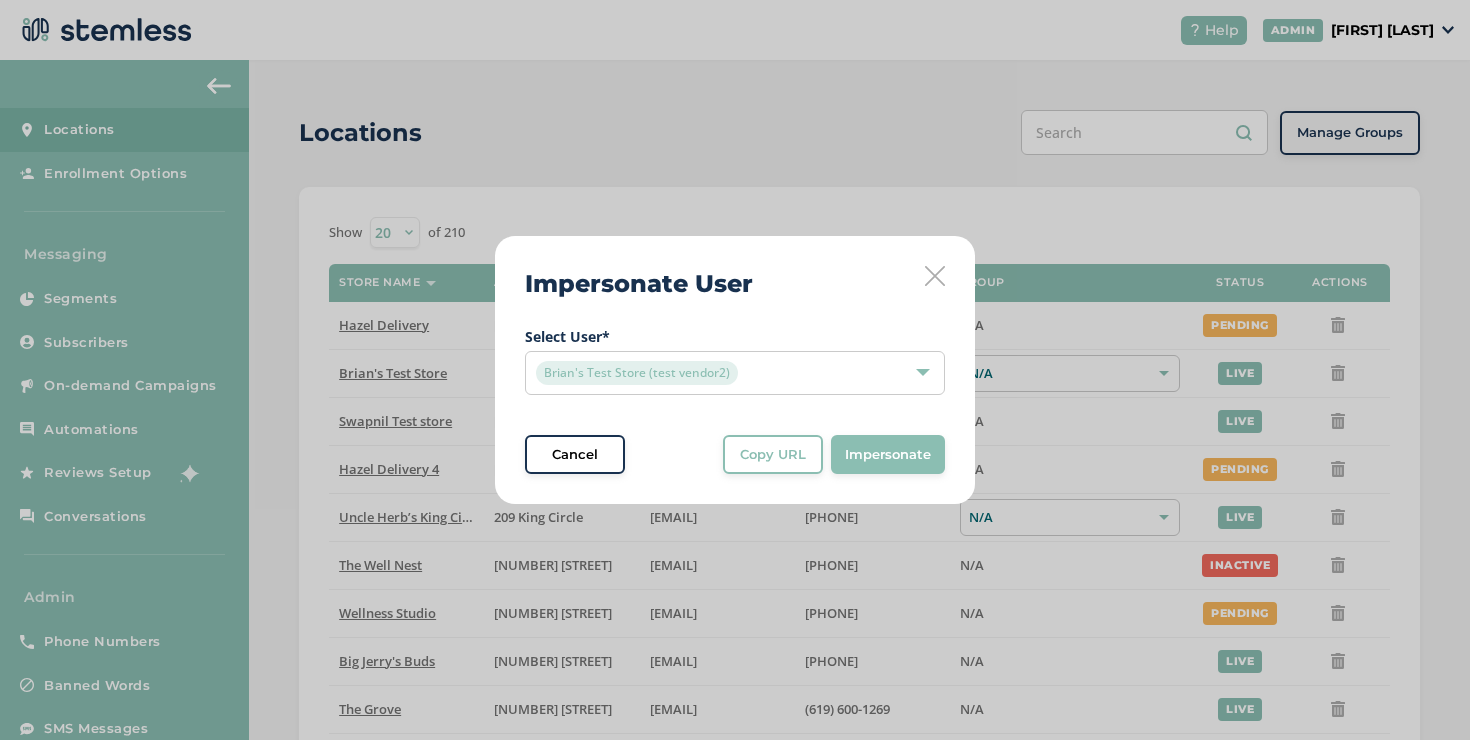 click at bounding box center [935, 276] 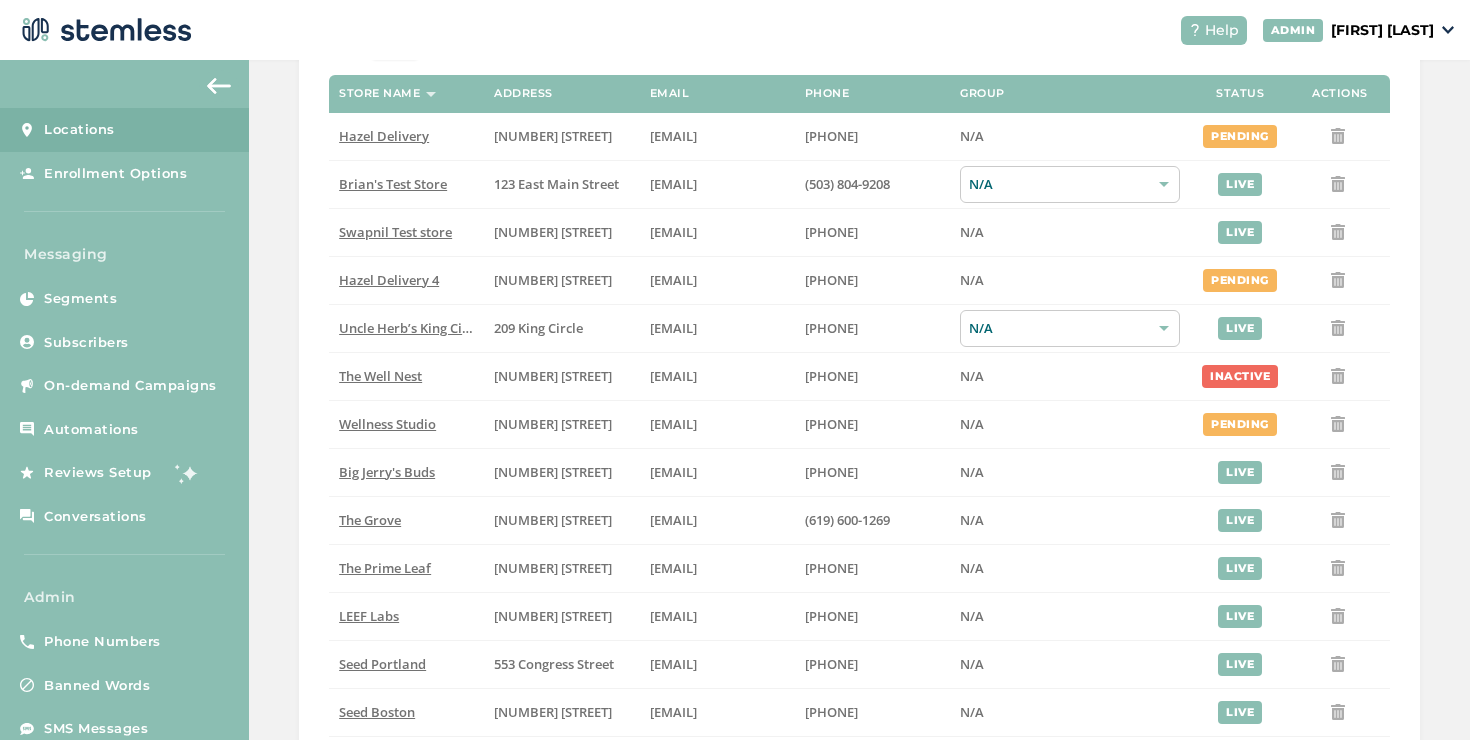 scroll, scrollTop: 339, scrollLeft: 0, axis: vertical 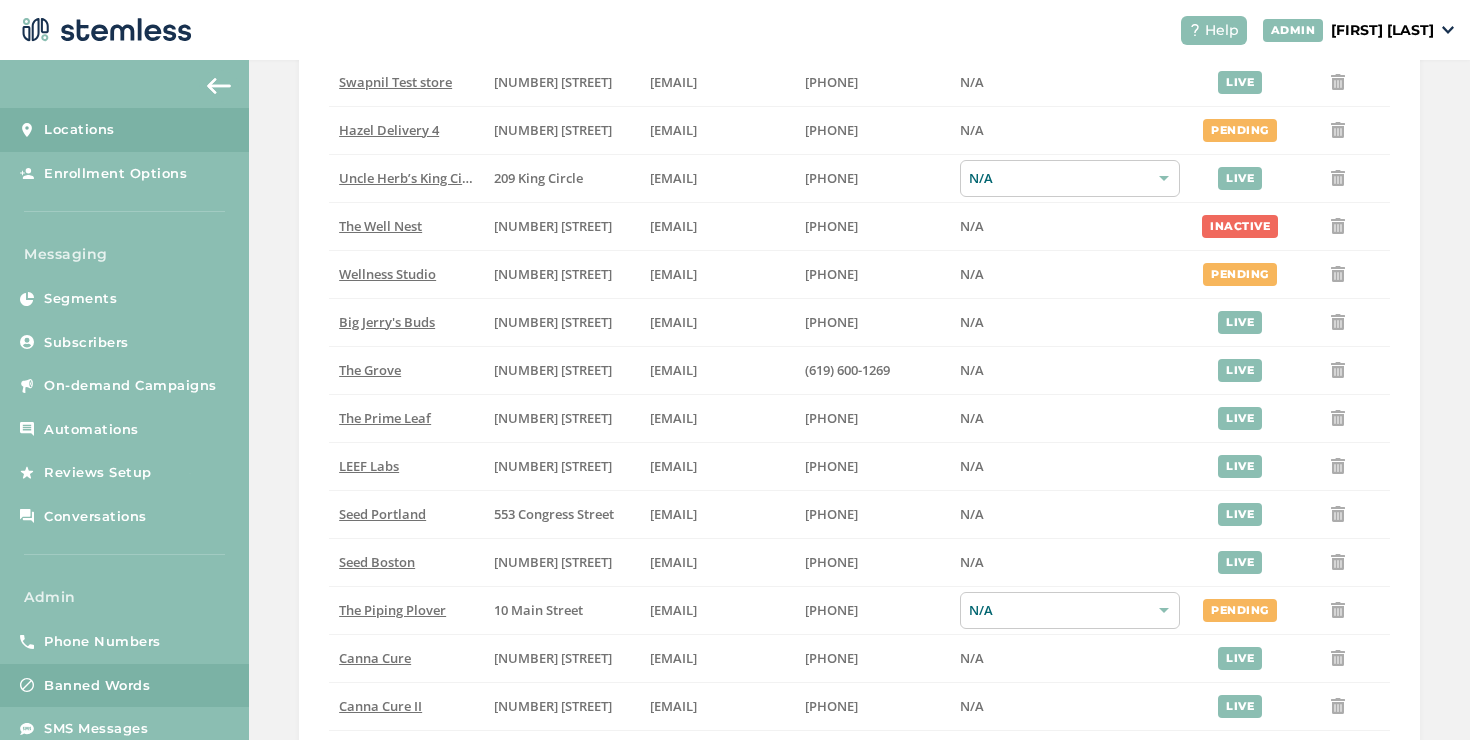 click on "Banned Words" at bounding box center [124, 686] 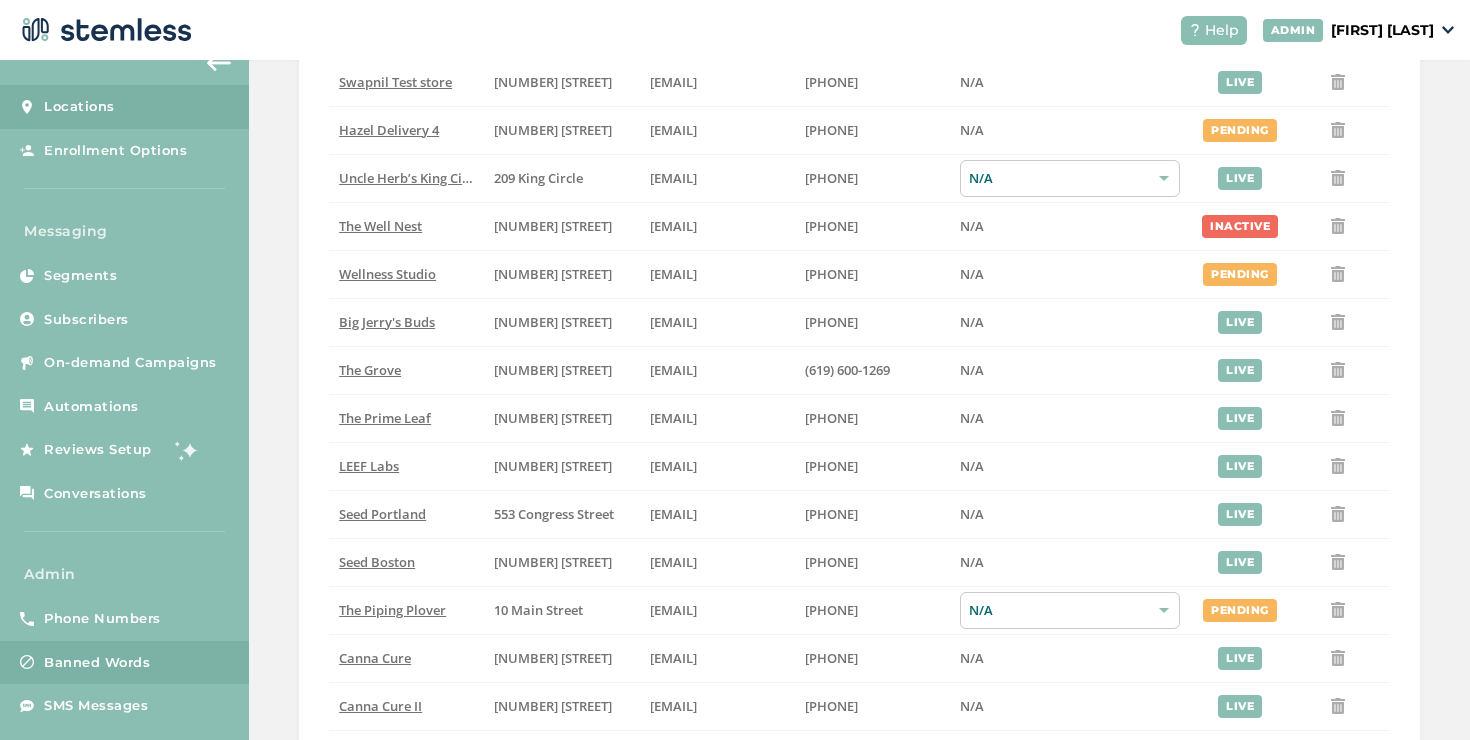 scroll, scrollTop: 42, scrollLeft: 0, axis: vertical 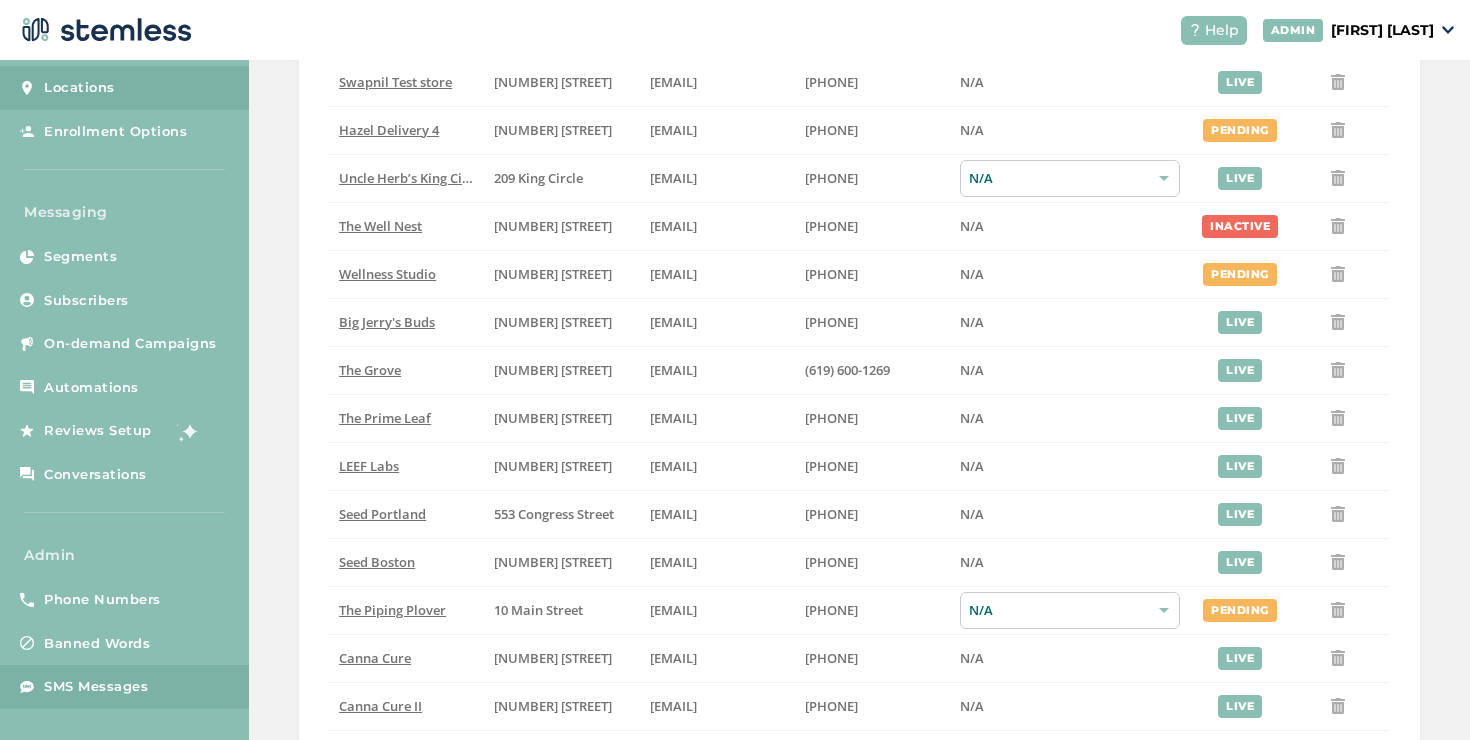 click on "SMS Messages" at bounding box center (96, 687) 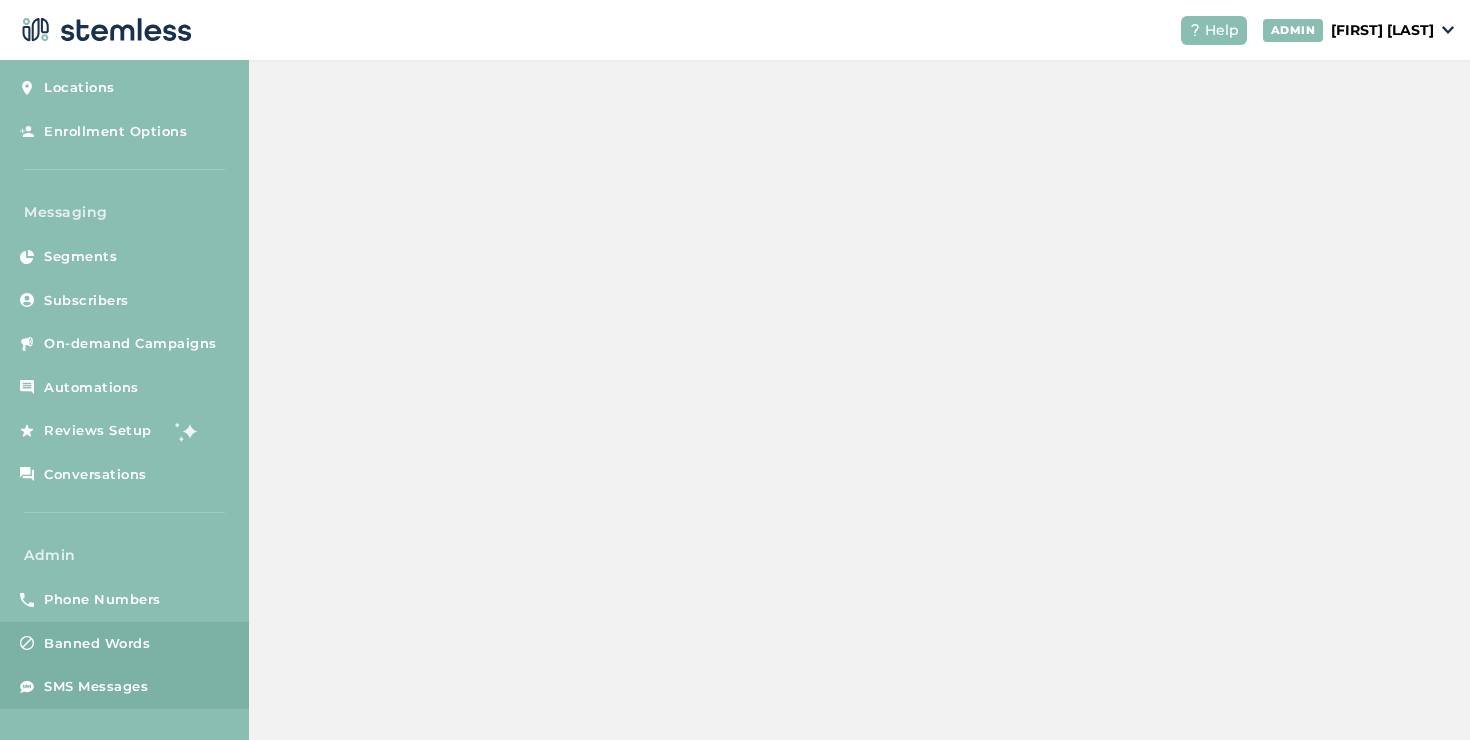 scroll, scrollTop: 0, scrollLeft: 0, axis: both 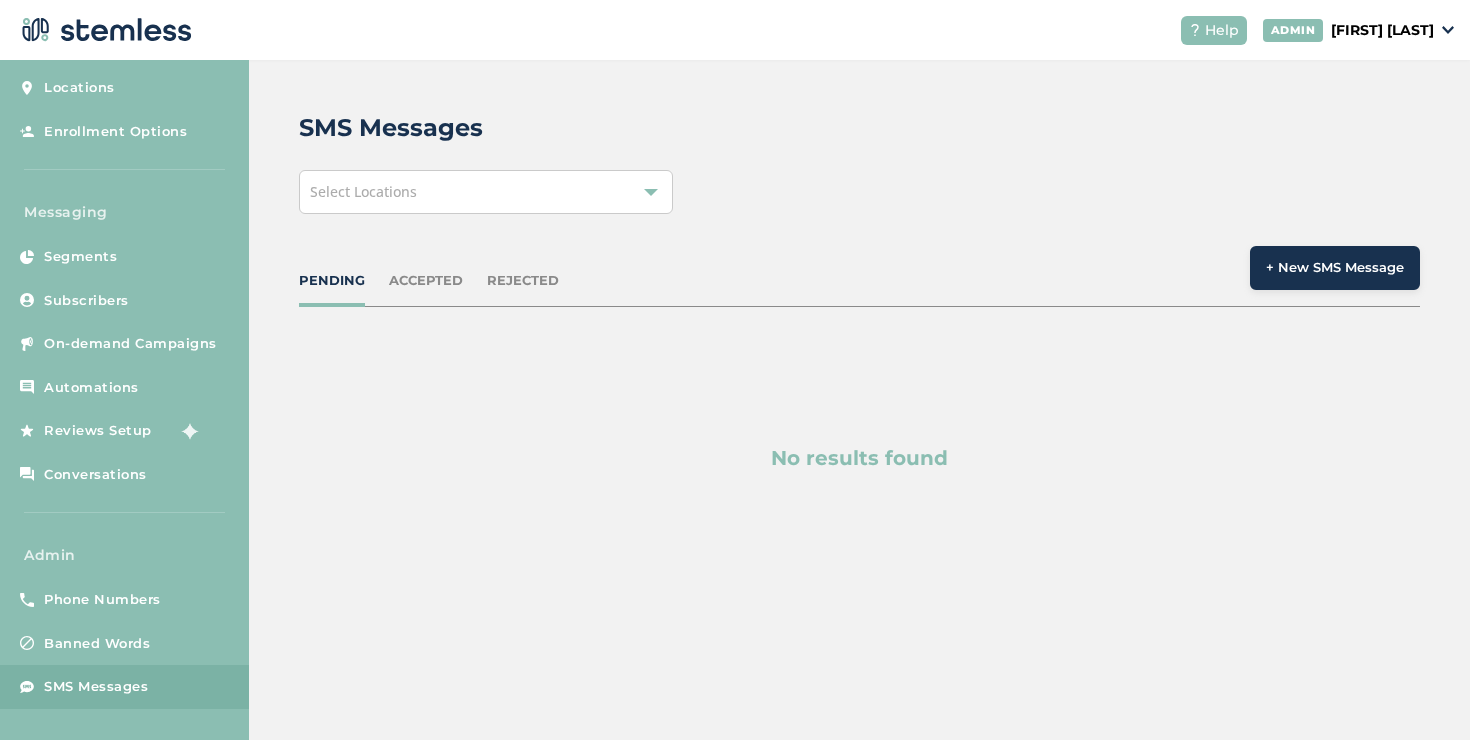 click on "ACCEPTED" at bounding box center (426, 281) 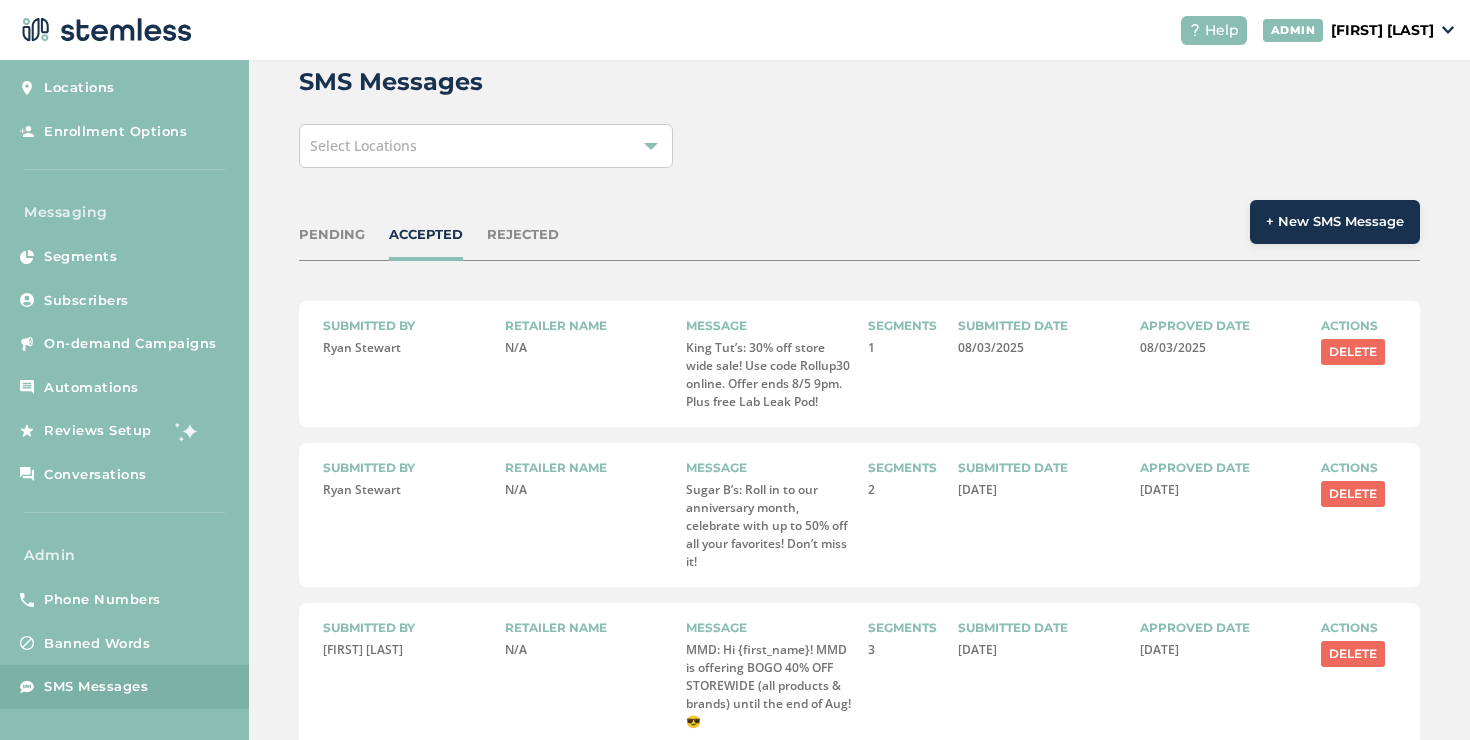 scroll, scrollTop: 49, scrollLeft: 0, axis: vertical 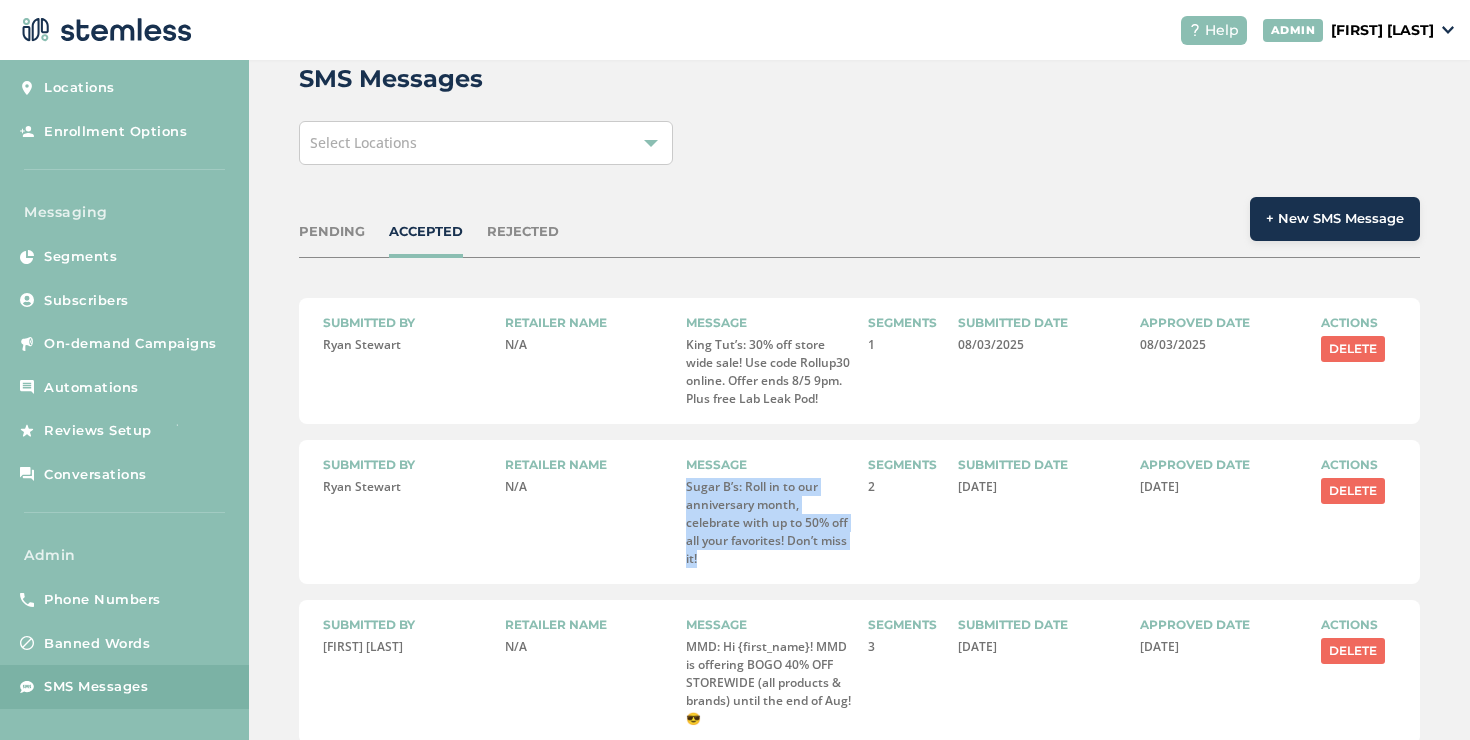 drag, startPoint x: 736, startPoint y: 580, endPoint x: 681, endPoint y: 506, distance: 92.20087 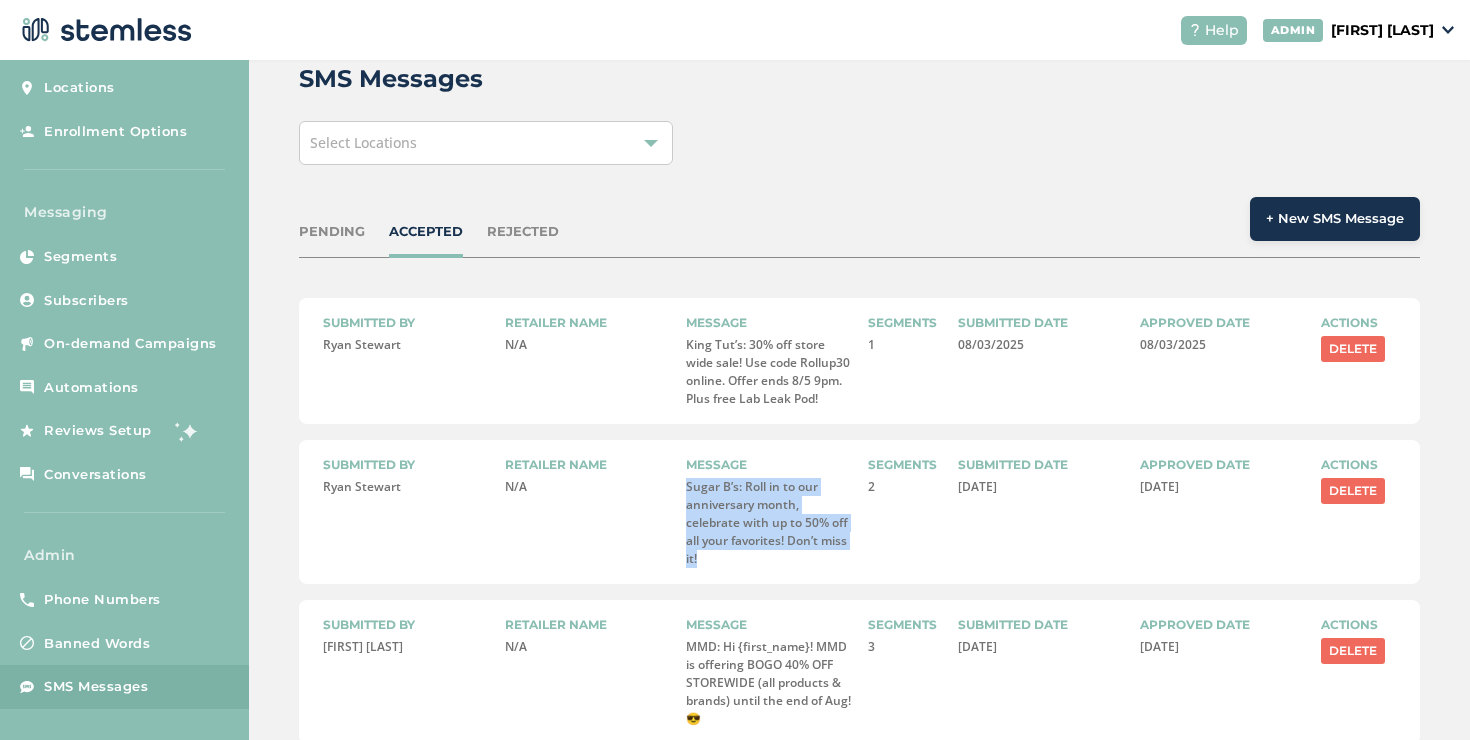 click on "Submitted by [FIRST] [LAST] Retailer name N/A Message [COMPANY]: Roll in to our anniversary month, celebrate with up to 50% off all your favorites! Don’t miss it! Segments 2 Submitted date [DATE] Approved date [DATE] Actions Delete" at bounding box center [859, 512] 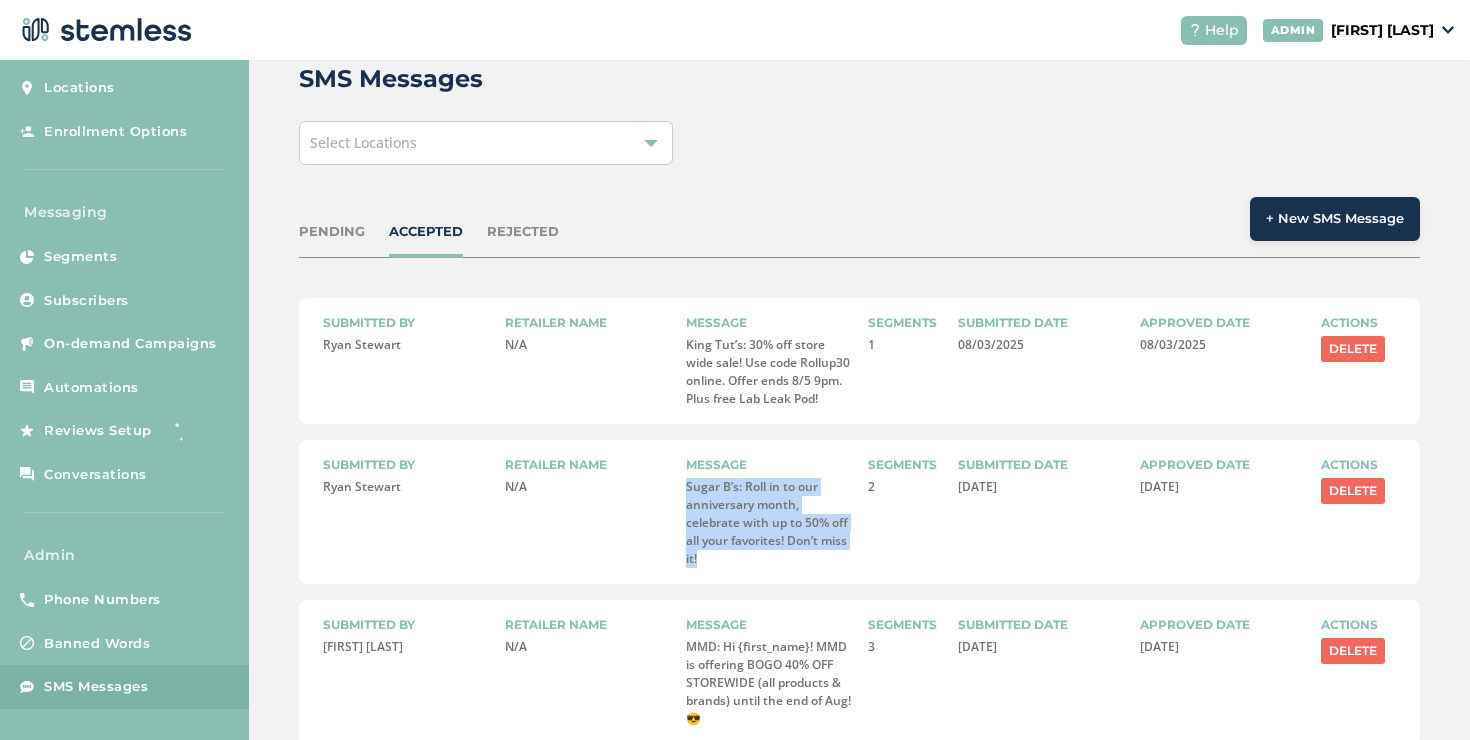 copy on "Sugar B’s: Roll in to our anniversary month, celebrate with up to 50% off all your favorites! Don’t miss it!" 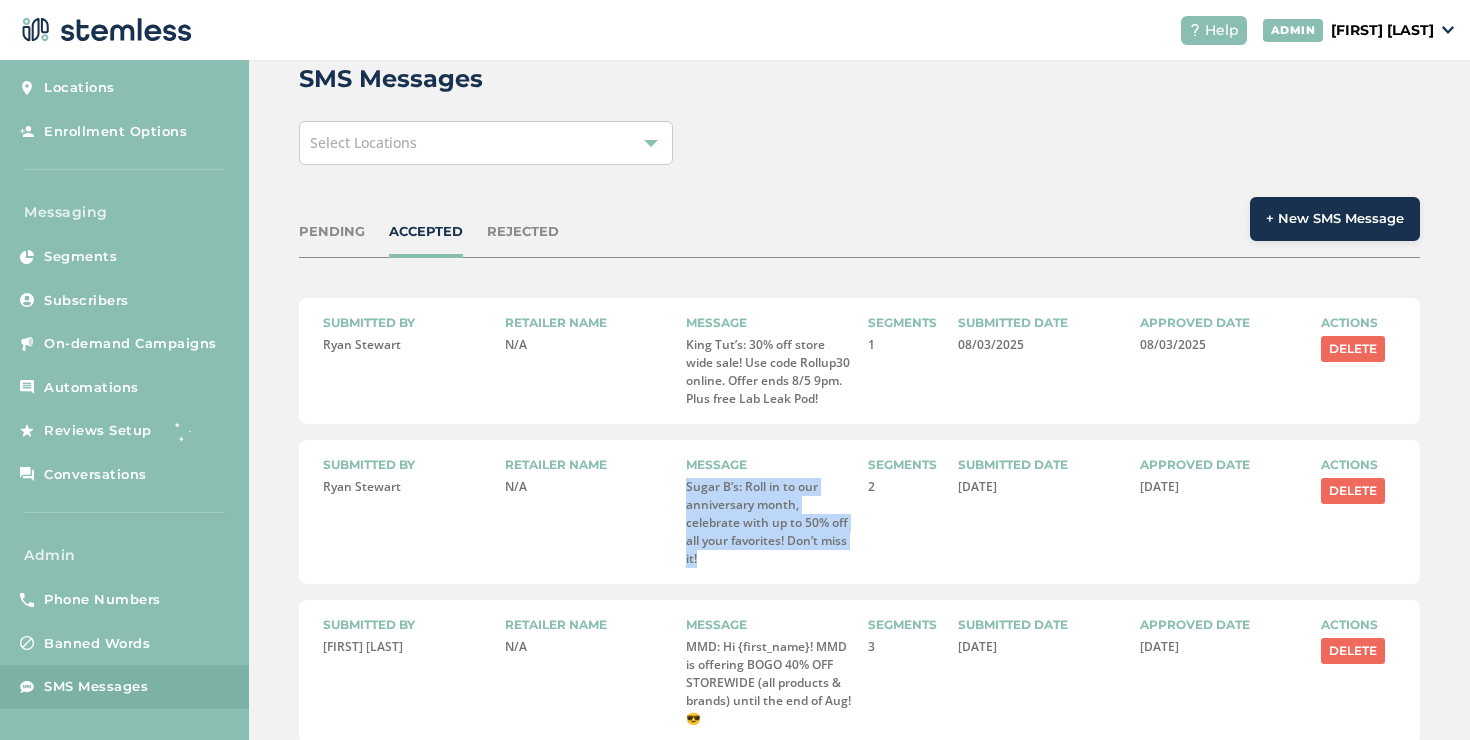 click on "Sugar B’s: Roll in to our anniversary month, celebrate with up to 50% off all your favorites! Don’t miss it!" at bounding box center (768, 523) 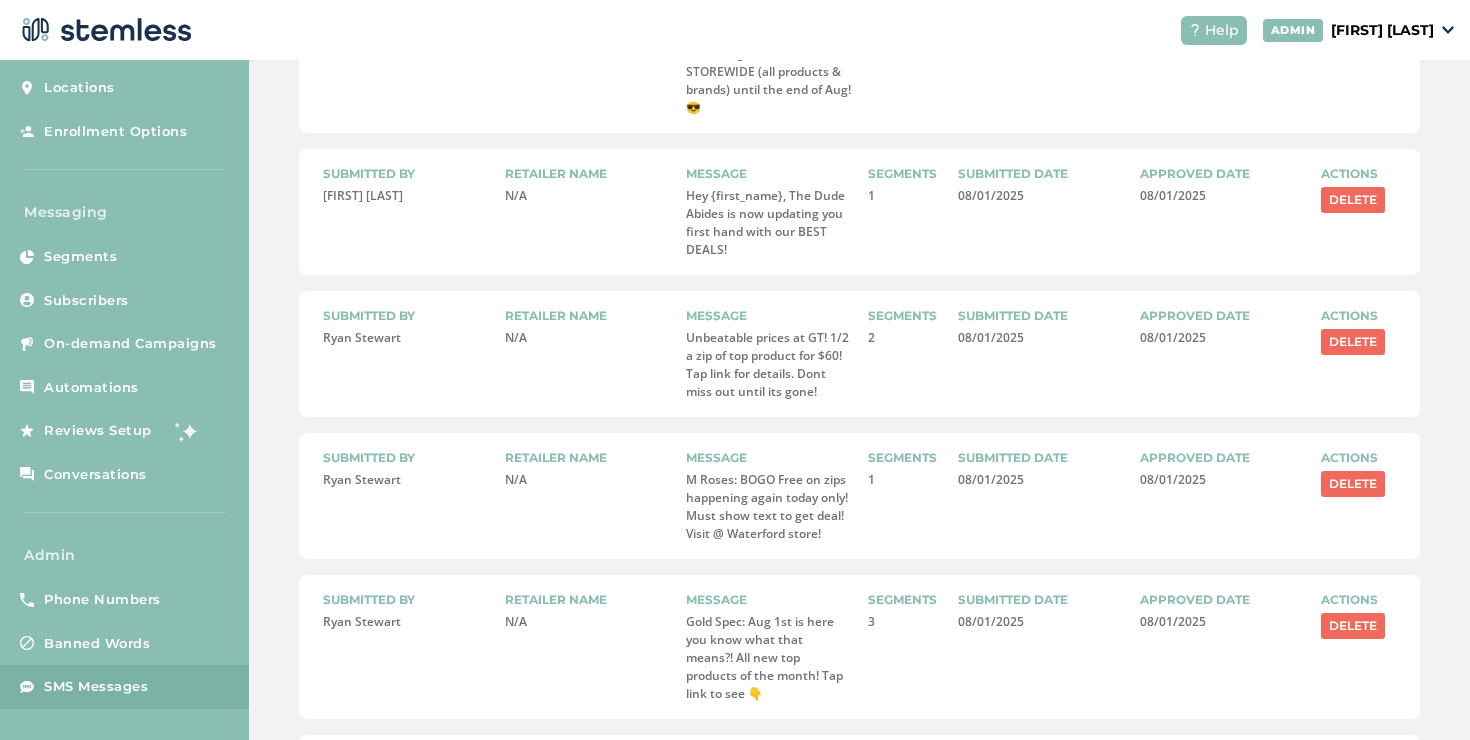 scroll, scrollTop: 976, scrollLeft: 0, axis: vertical 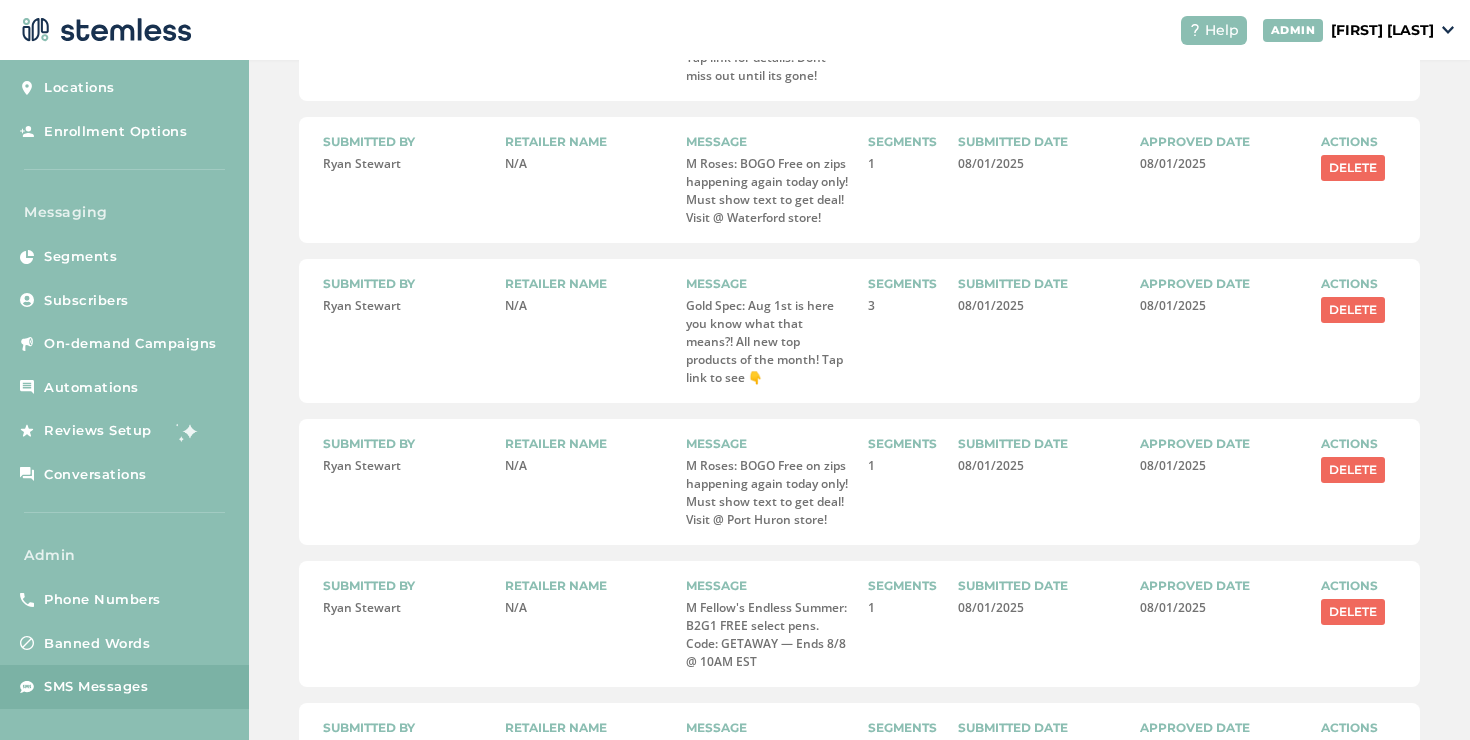 click on "[FIRST] [LAST]" at bounding box center (1382, 30) 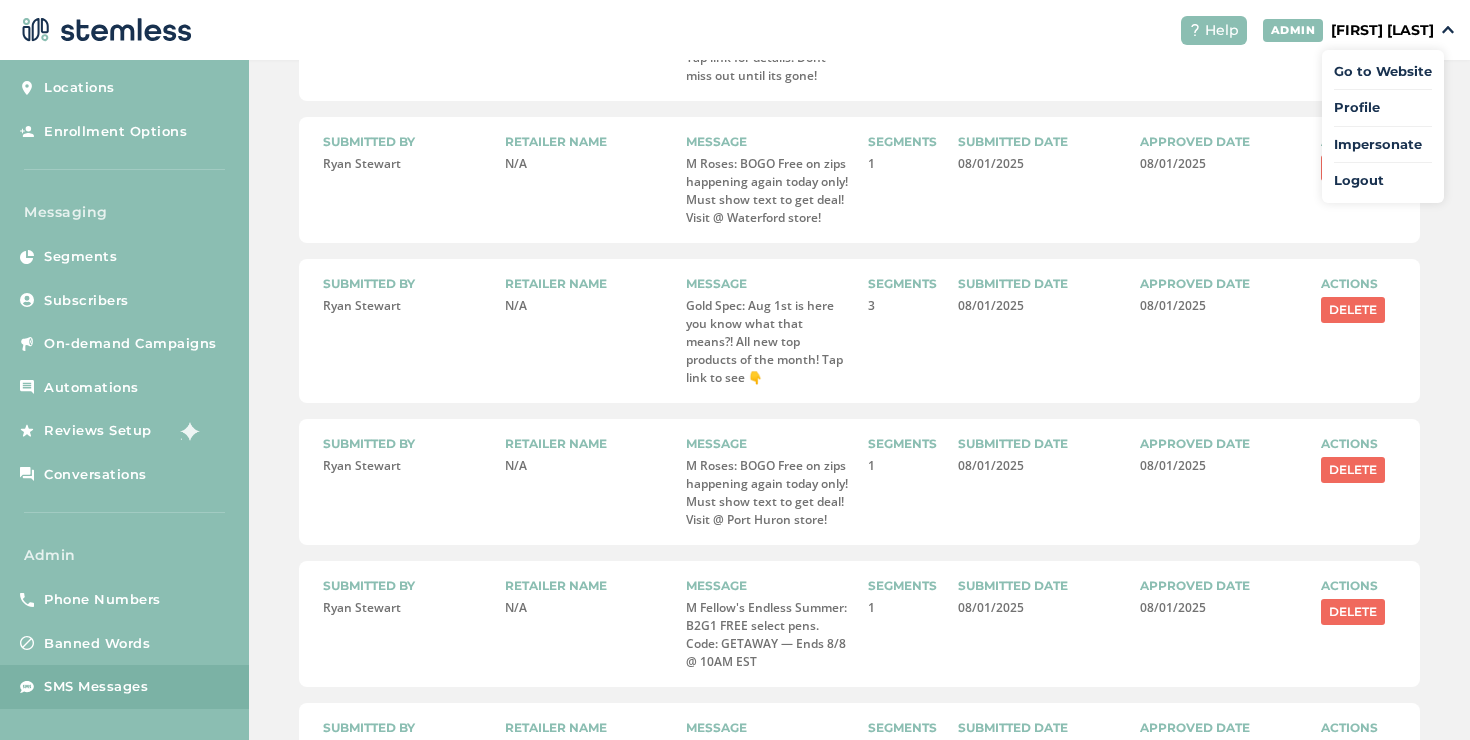 click on "Impersonate" at bounding box center (1383, 145) 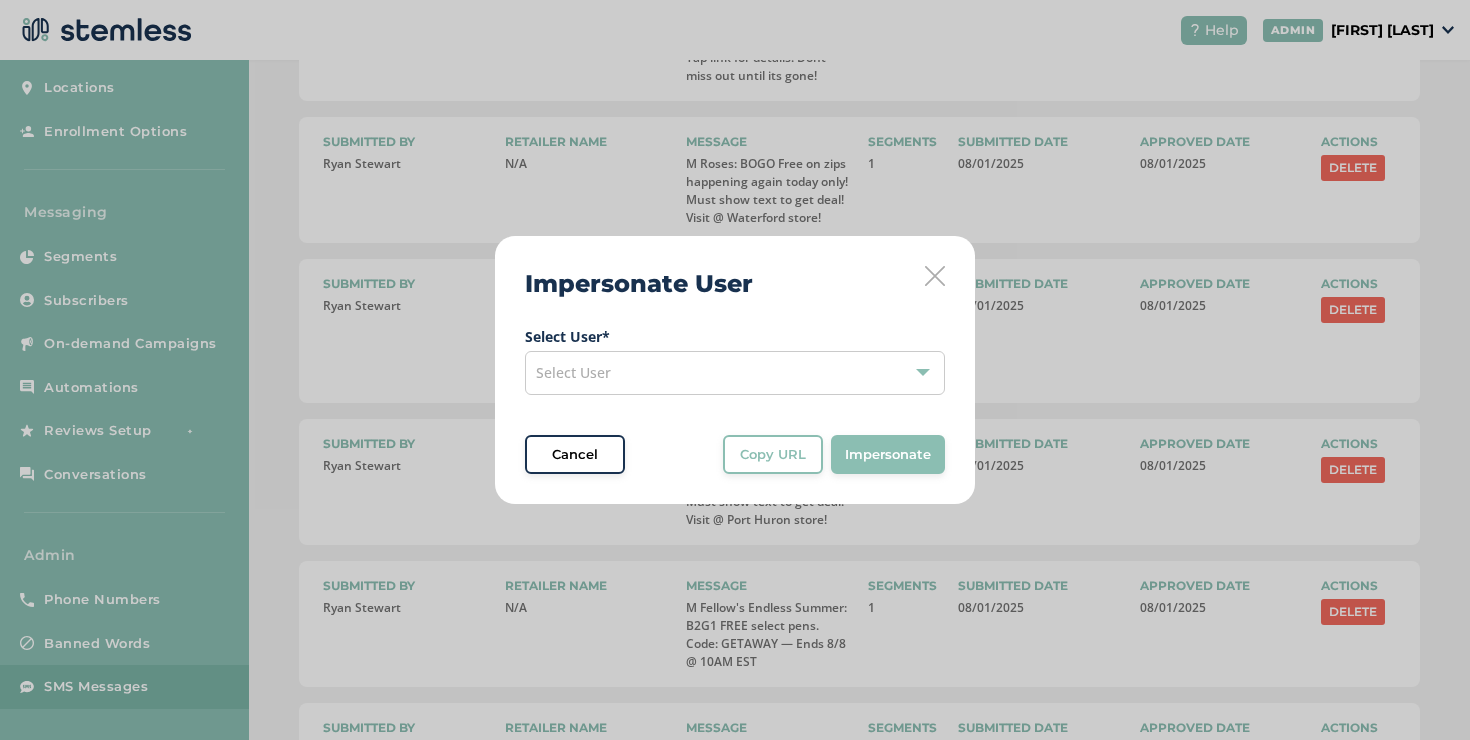 click on "Select User" at bounding box center (735, 373) 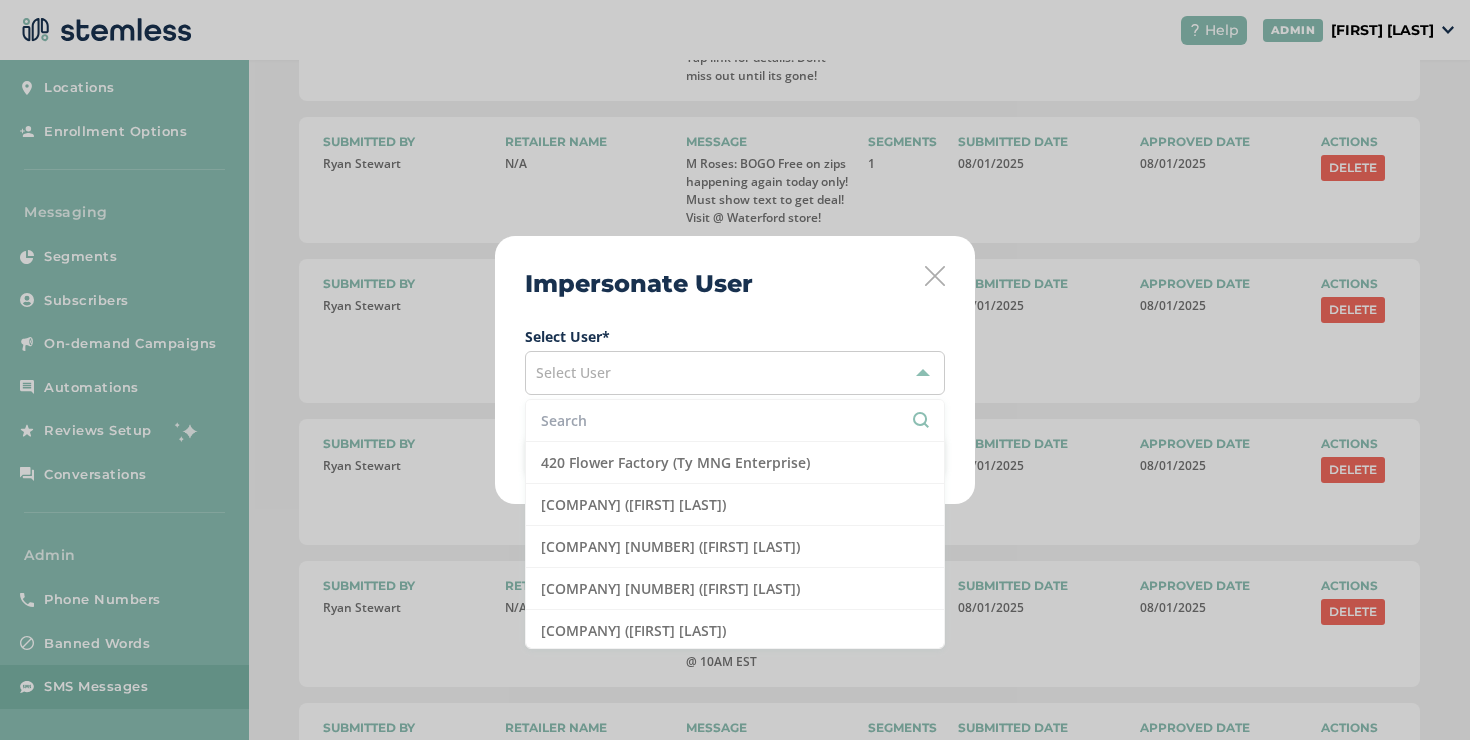 click at bounding box center (735, 421) 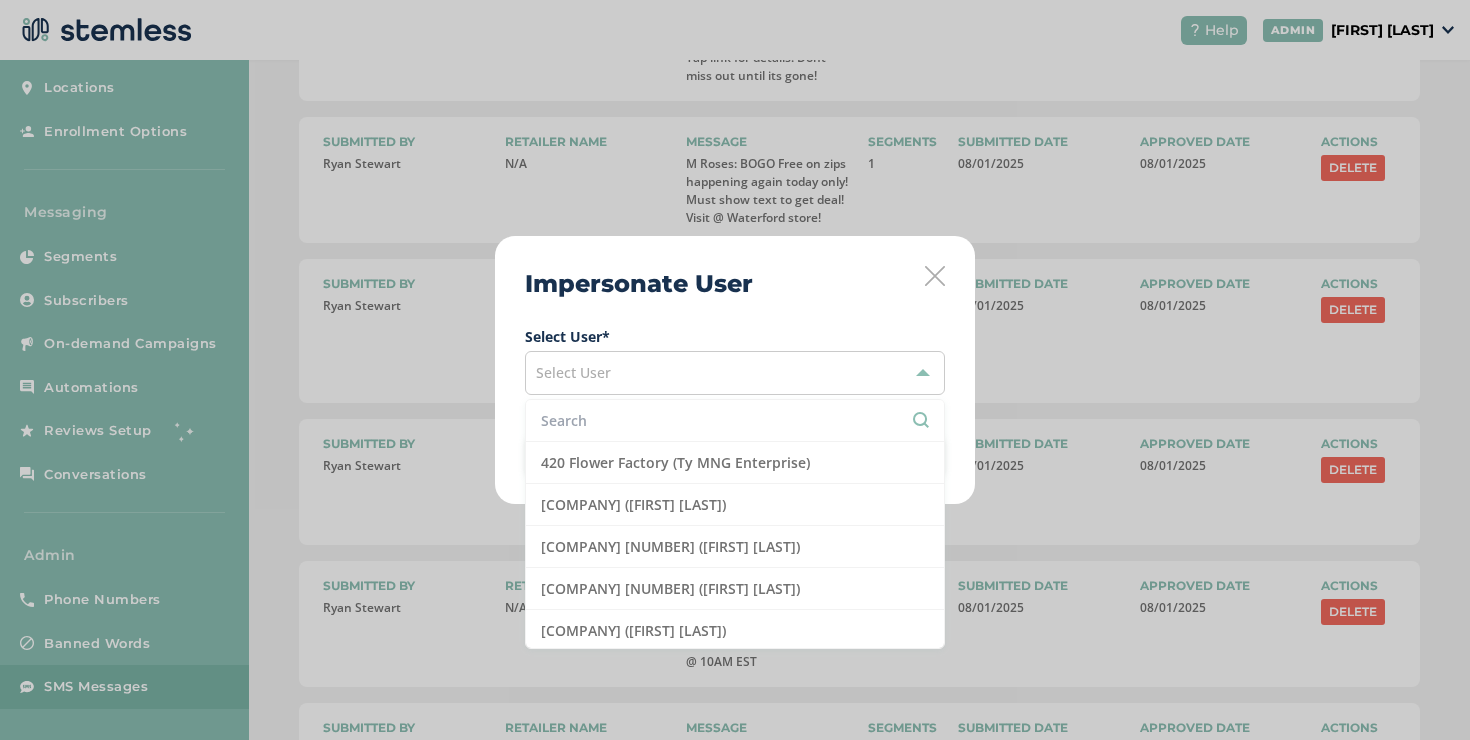 click at bounding box center (735, 420) 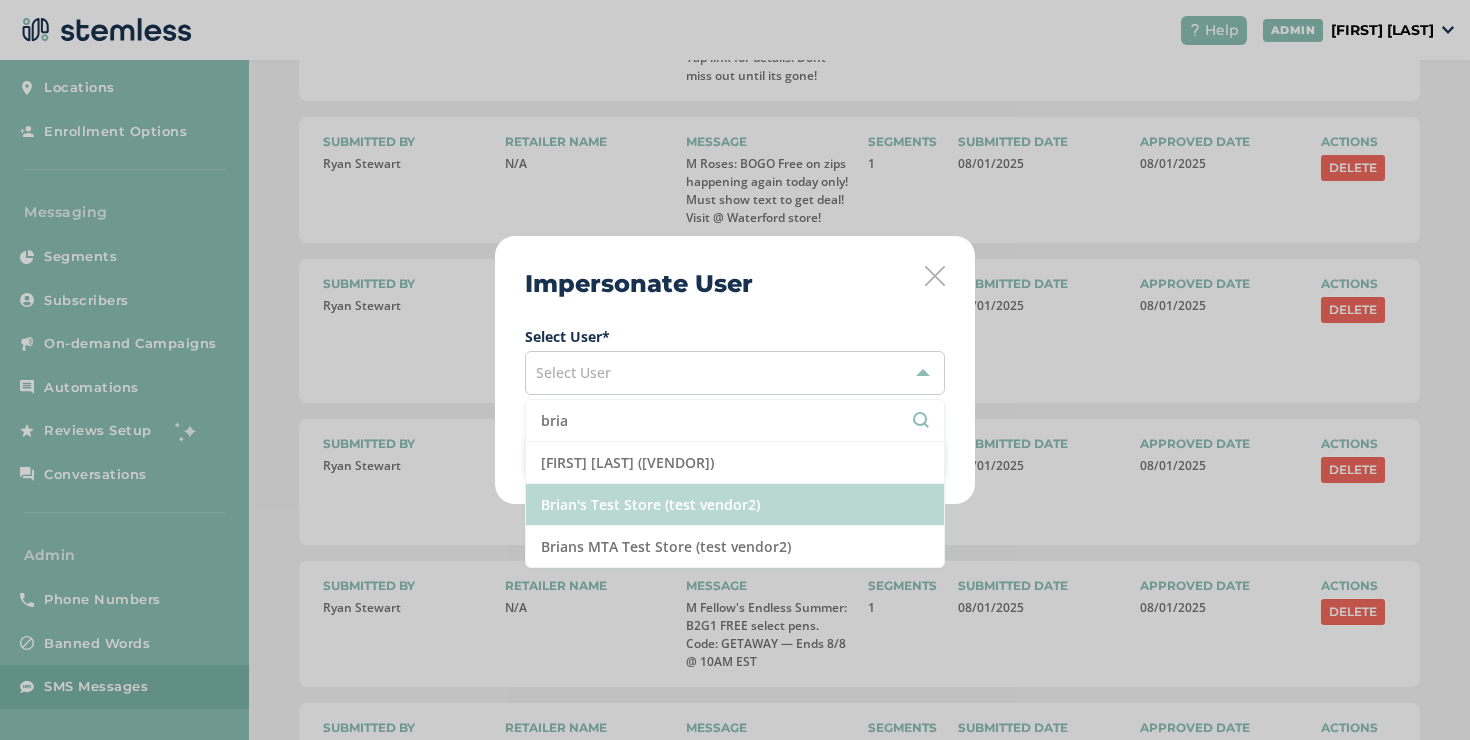 type on "bria" 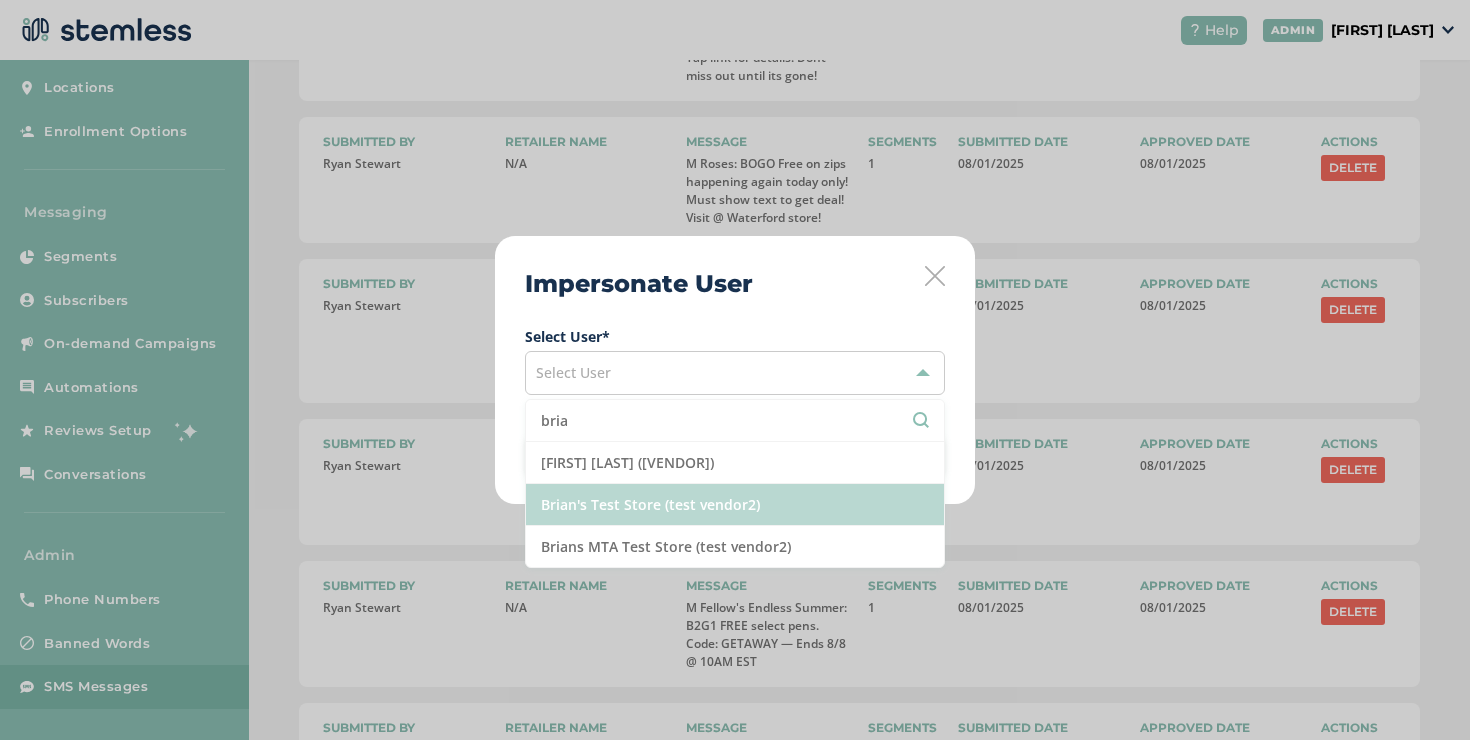 click on "Brian's Test Store (test vendor2)" at bounding box center [735, 505] 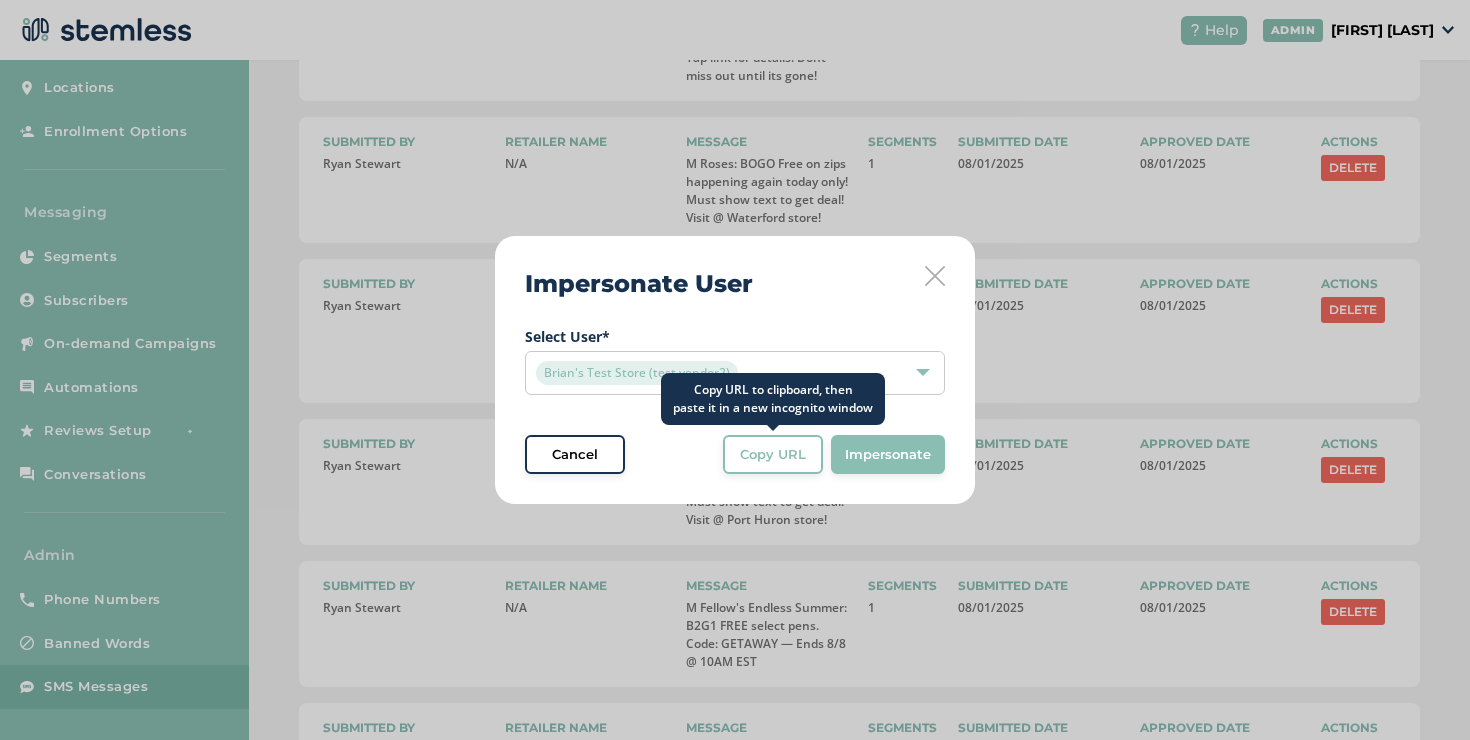 click on "Copy URL" at bounding box center [773, 455] 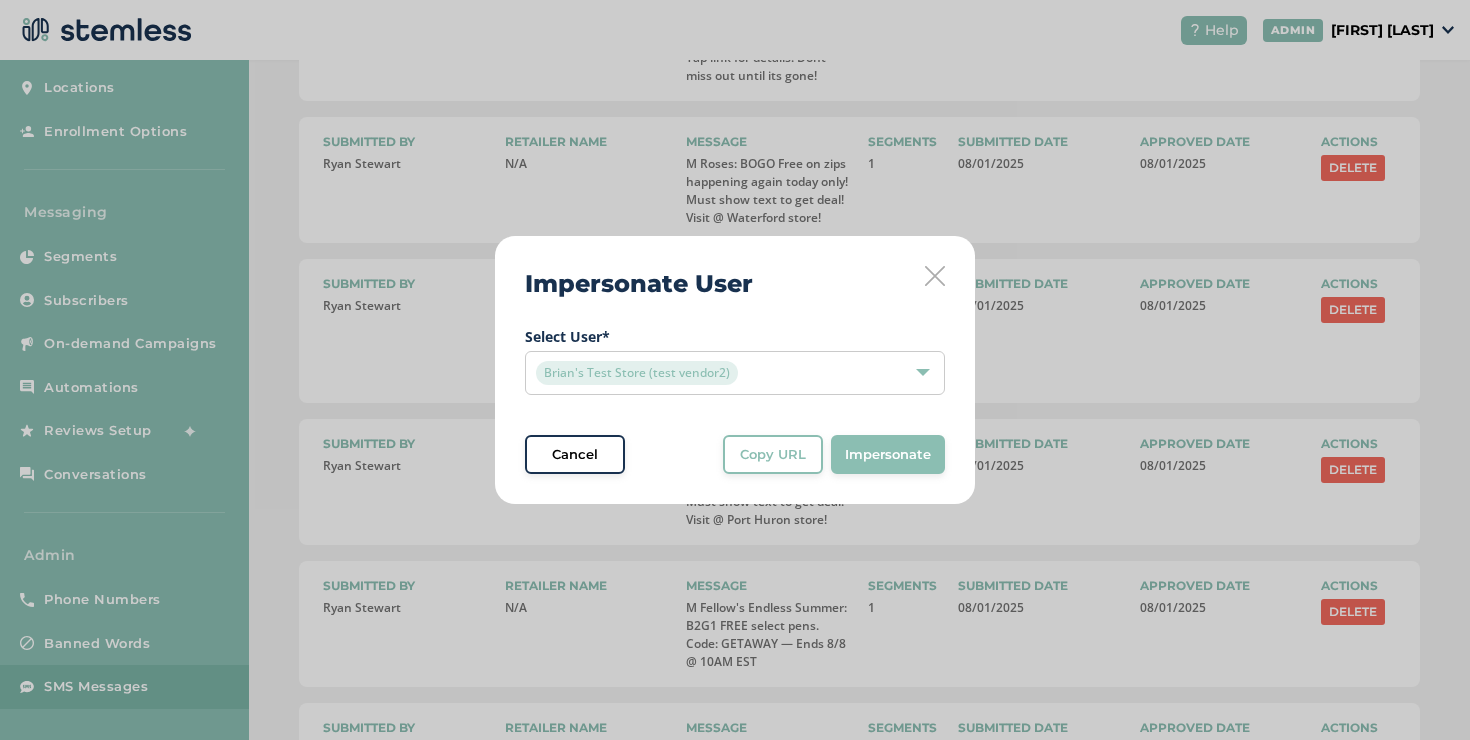 click at bounding box center (935, 276) 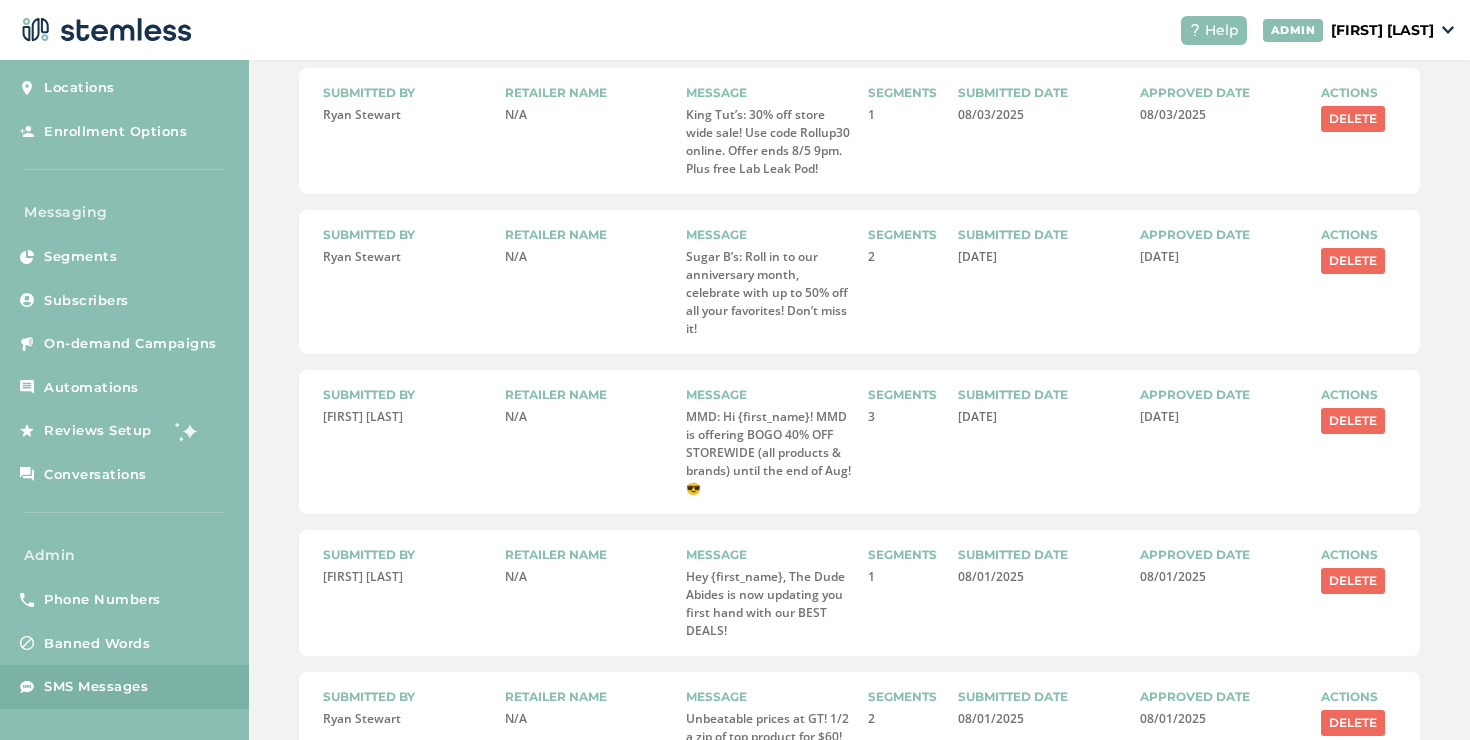 scroll, scrollTop: 0, scrollLeft: 0, axis: both 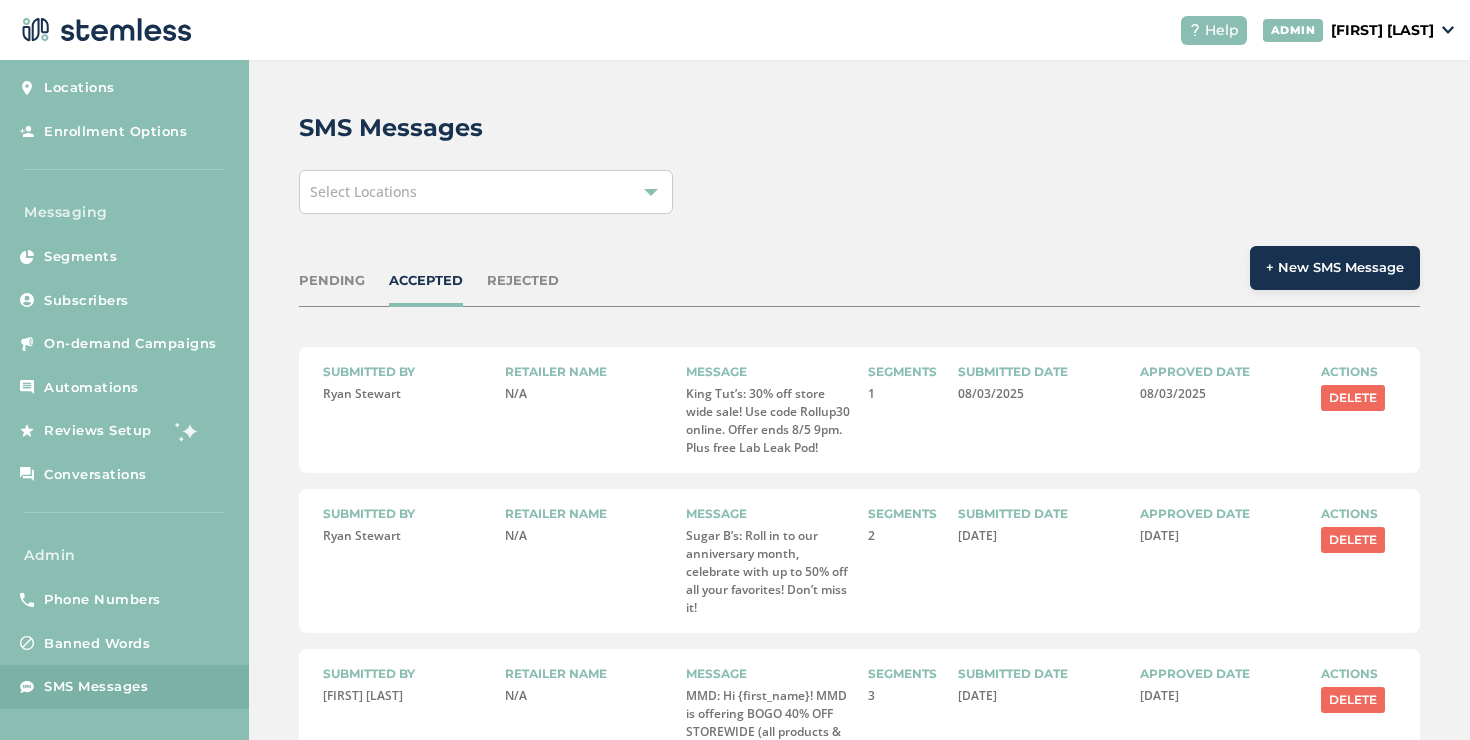 click on "+ New SMS Message" at bounding box center [1335, 268] 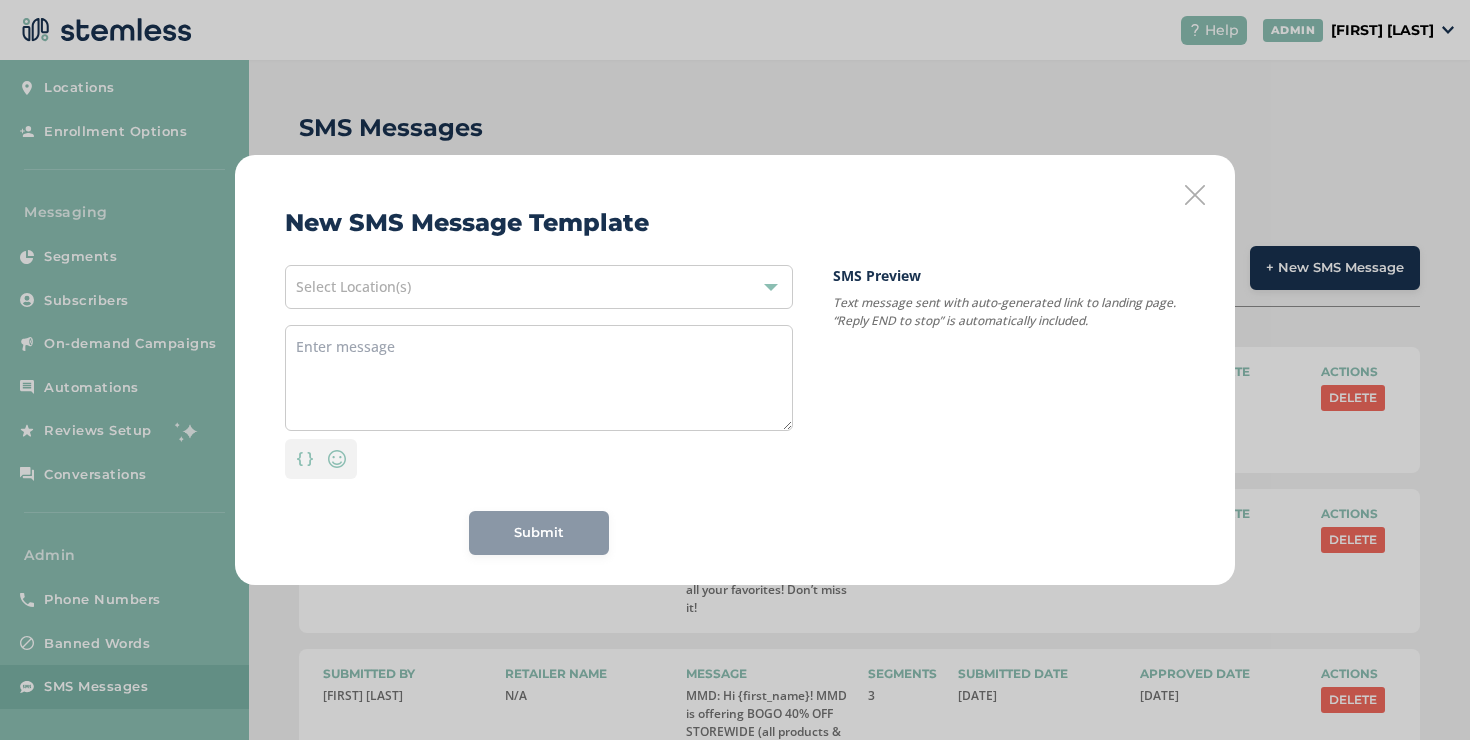 click on "Select Location(s)" at bounding box center (539, 287) 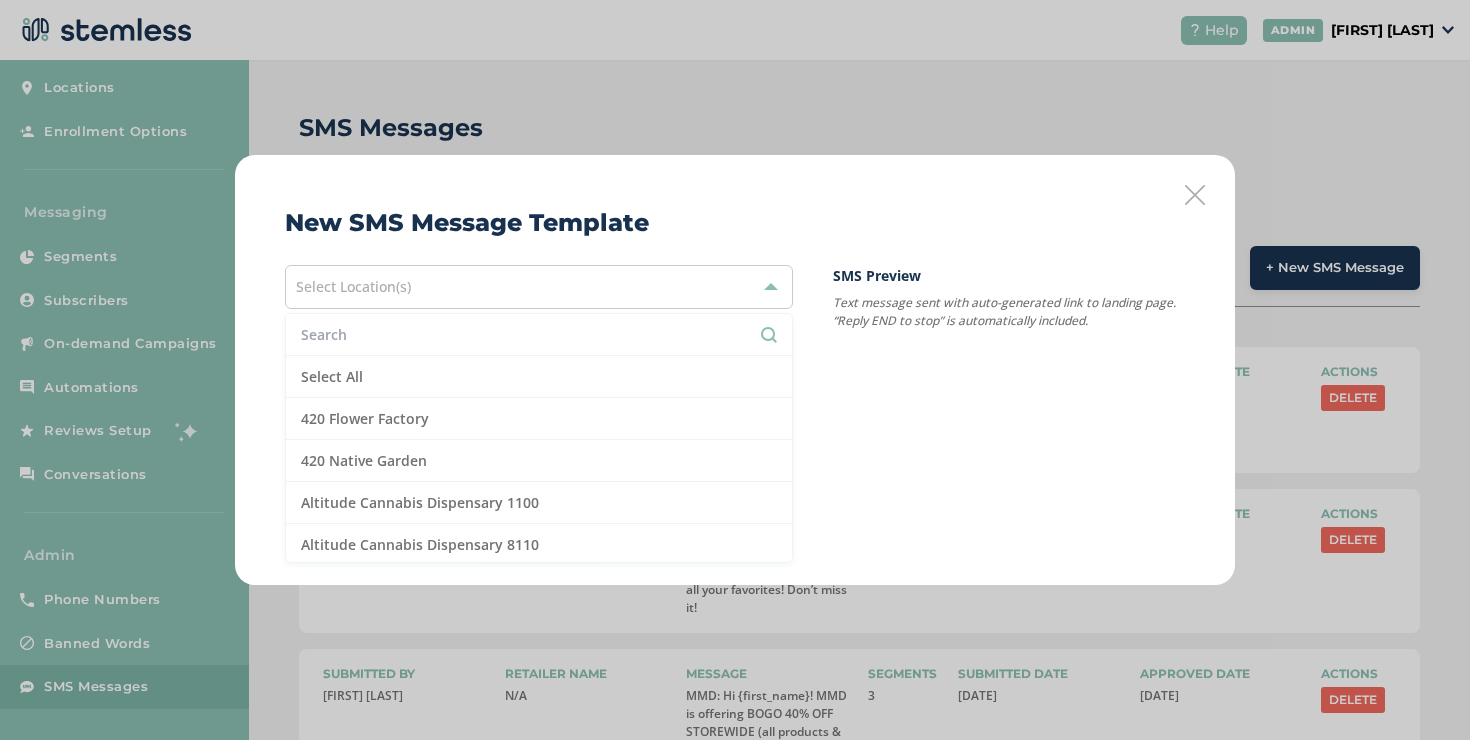 click at bounding box center [539, 334] 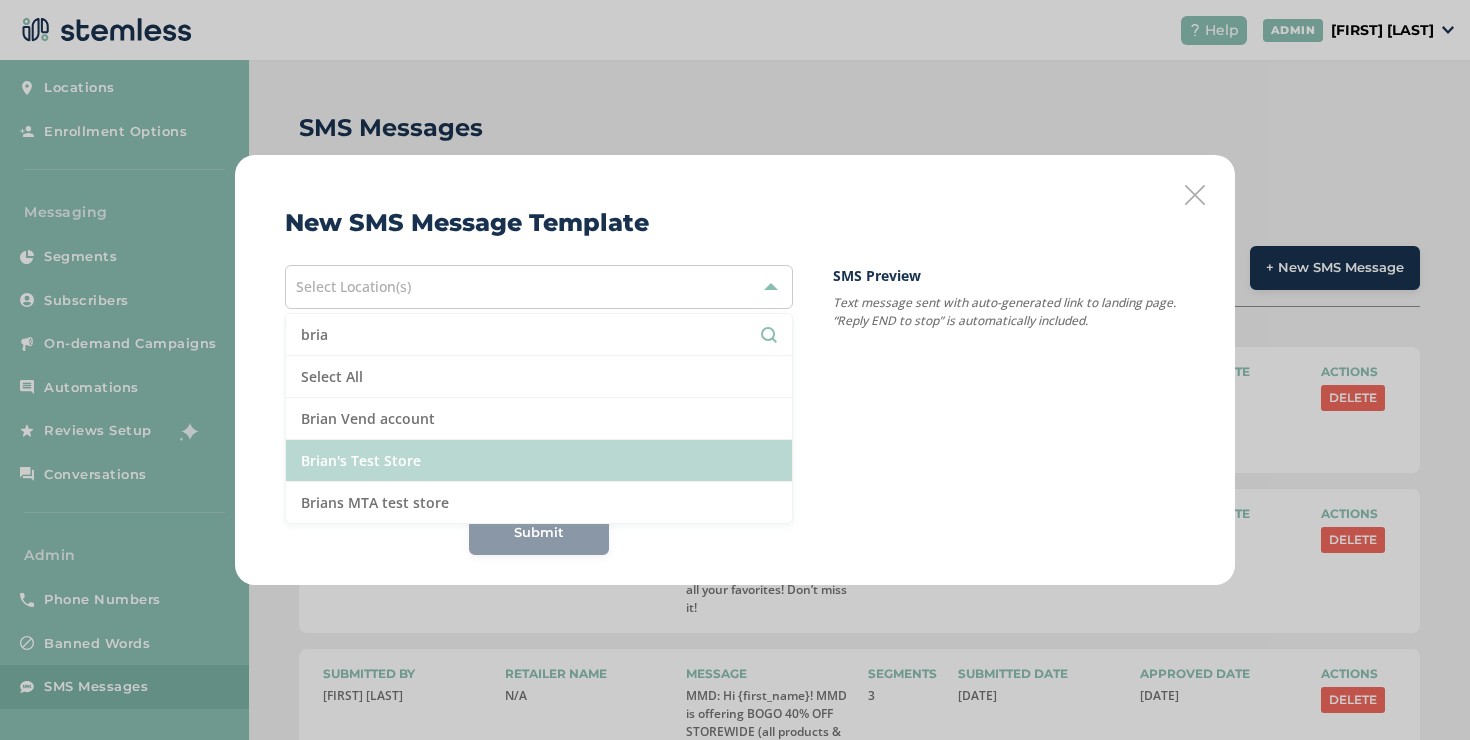 type on "bria" 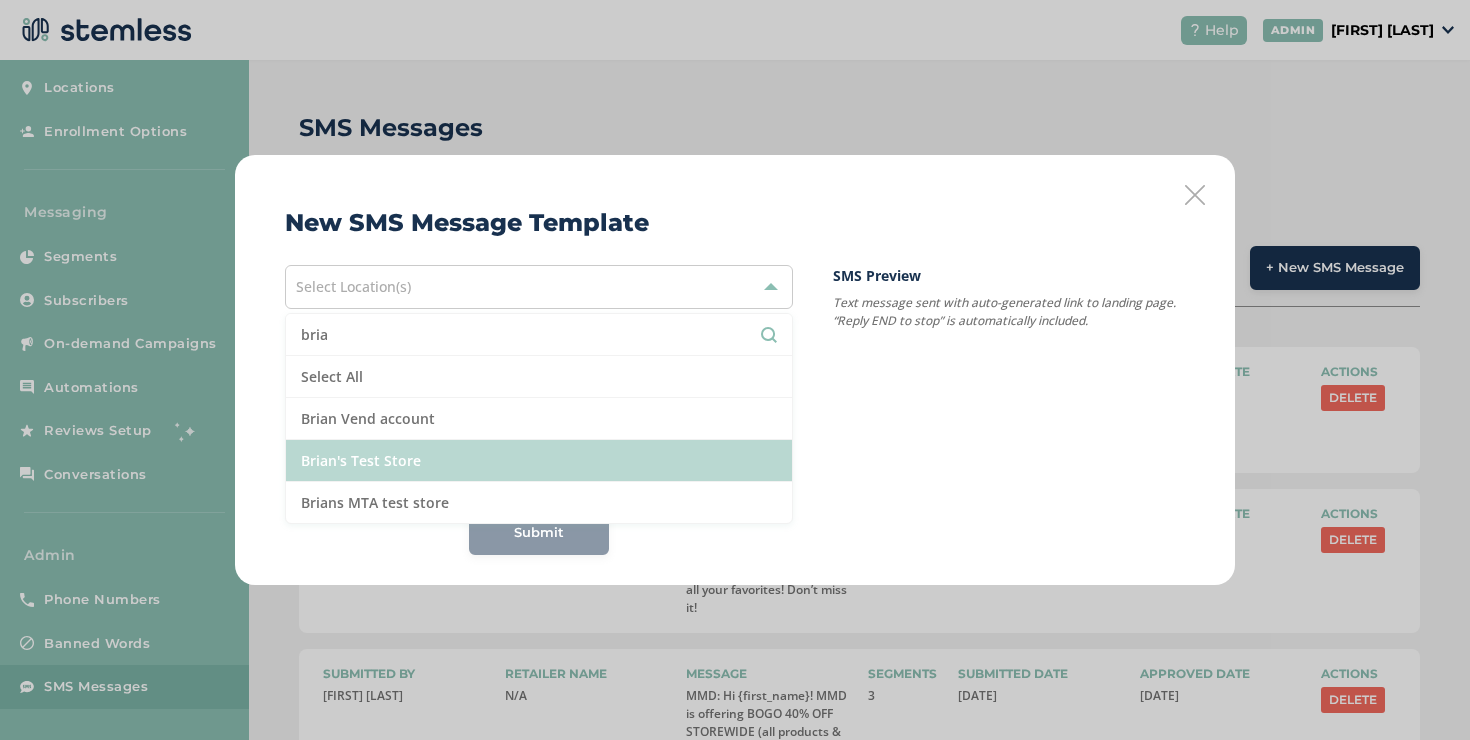 click on "Brian's Test Store" at bounding box center [539, 461] 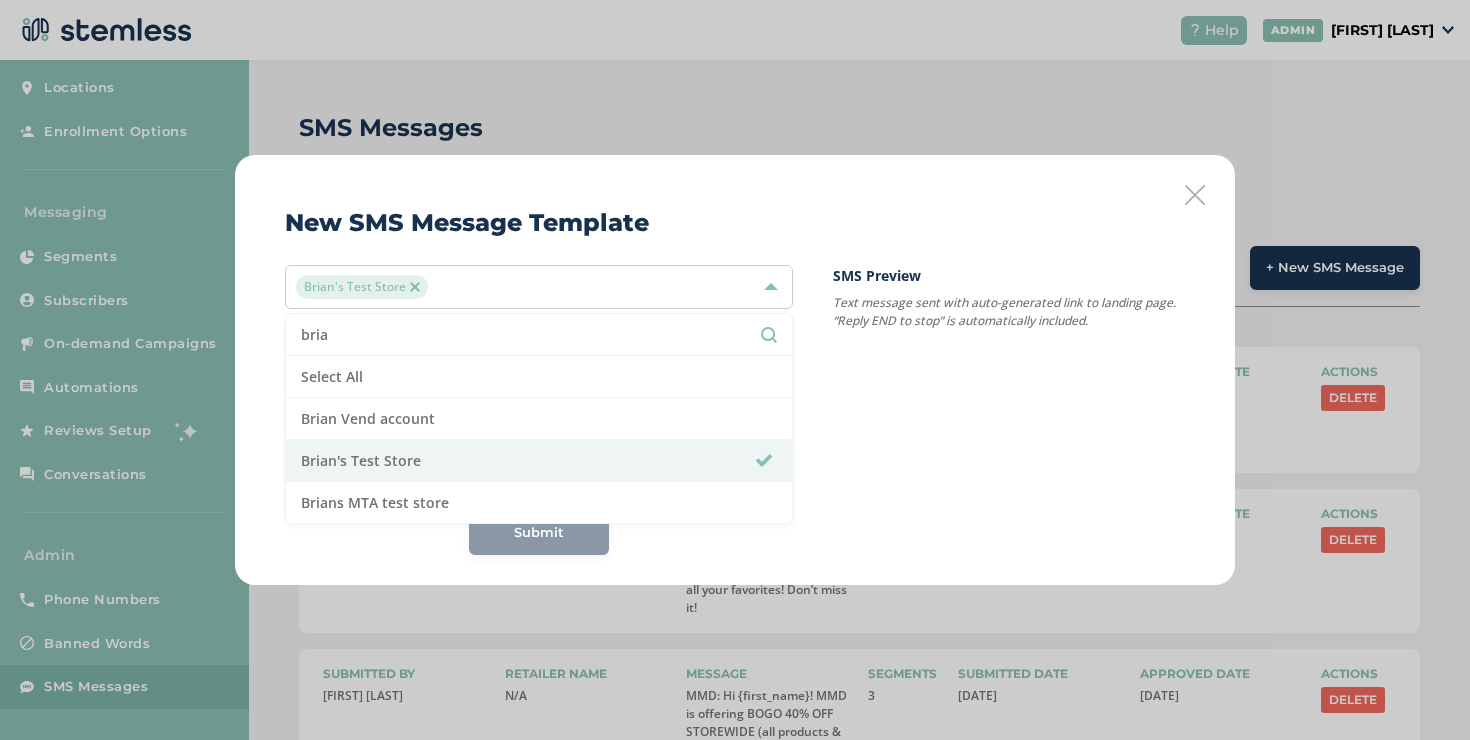 click on "SMS Preview Text message sent with auto-generated link to landing page. “Reply END to stop” is automatically included." at bounding box center [1009, 410] 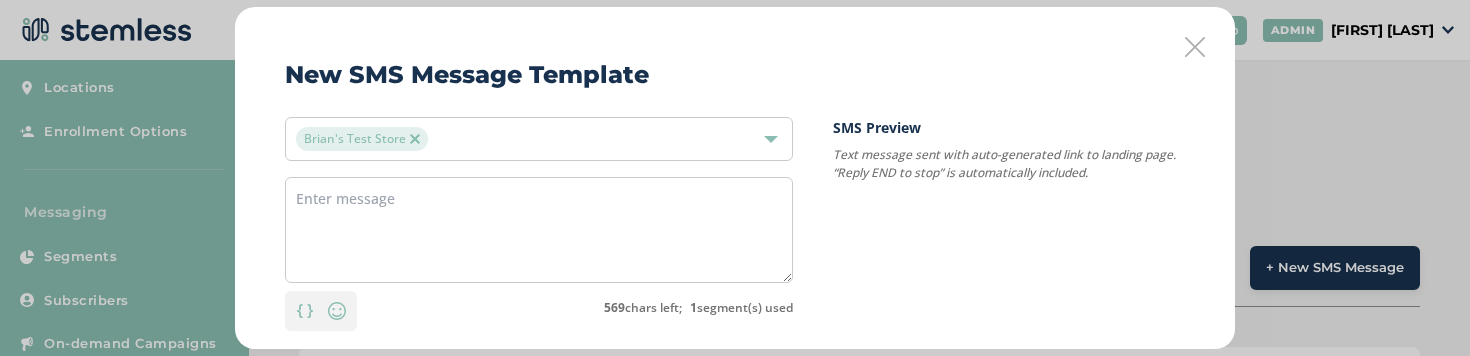 click at bounding box center (1195, 47) 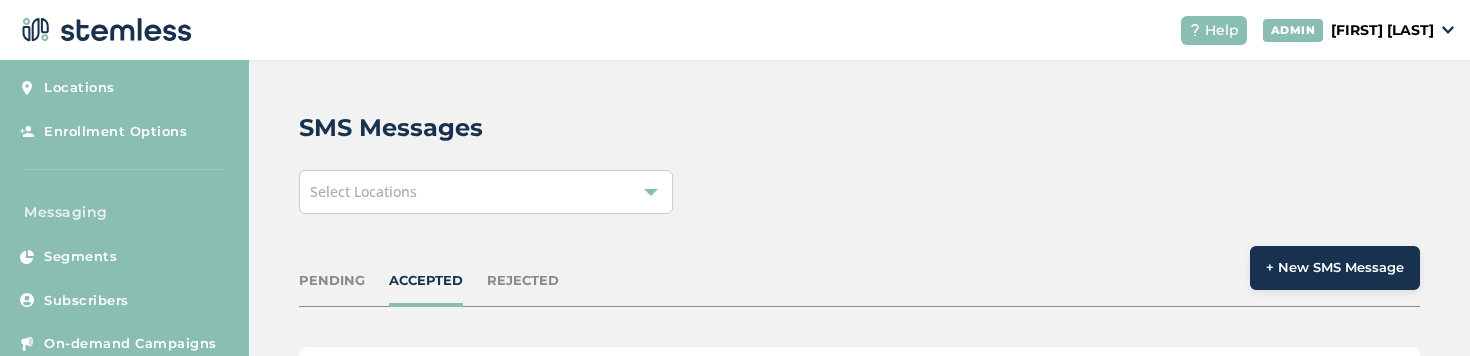 click on "Select Locations" at bounding box center (859, 192) 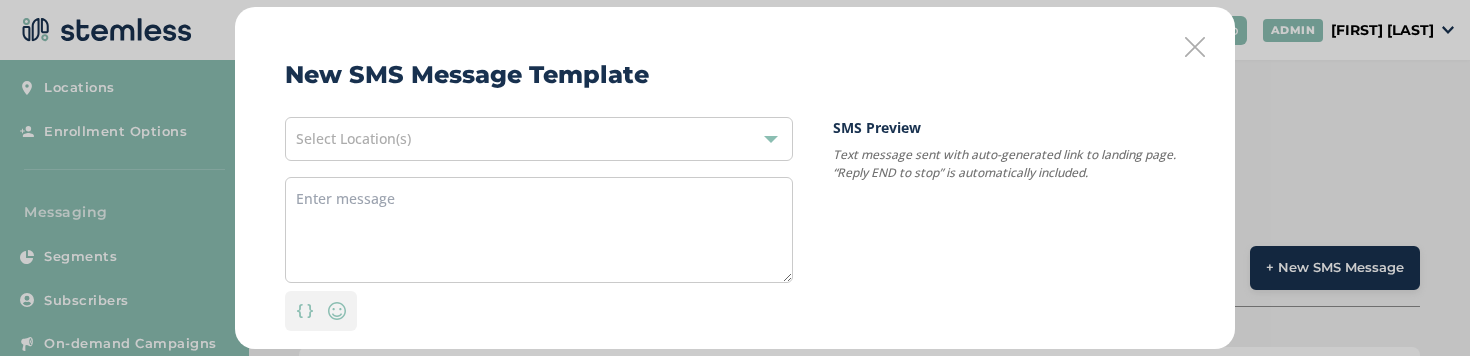 click on "Select Location(s)" at bounding box center (539, 139) 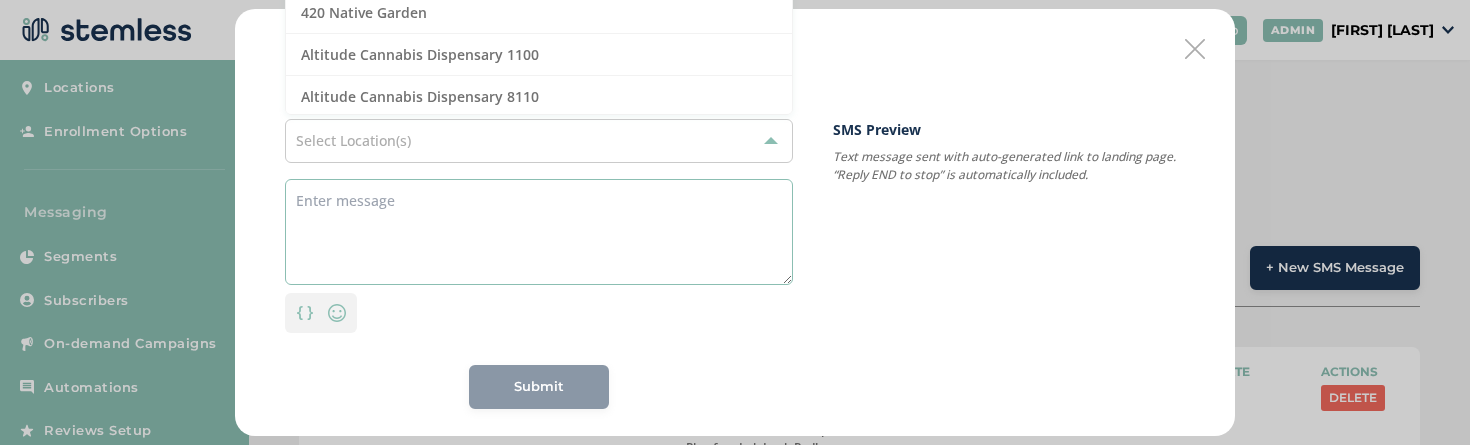 click at bounding box center (539, 232) 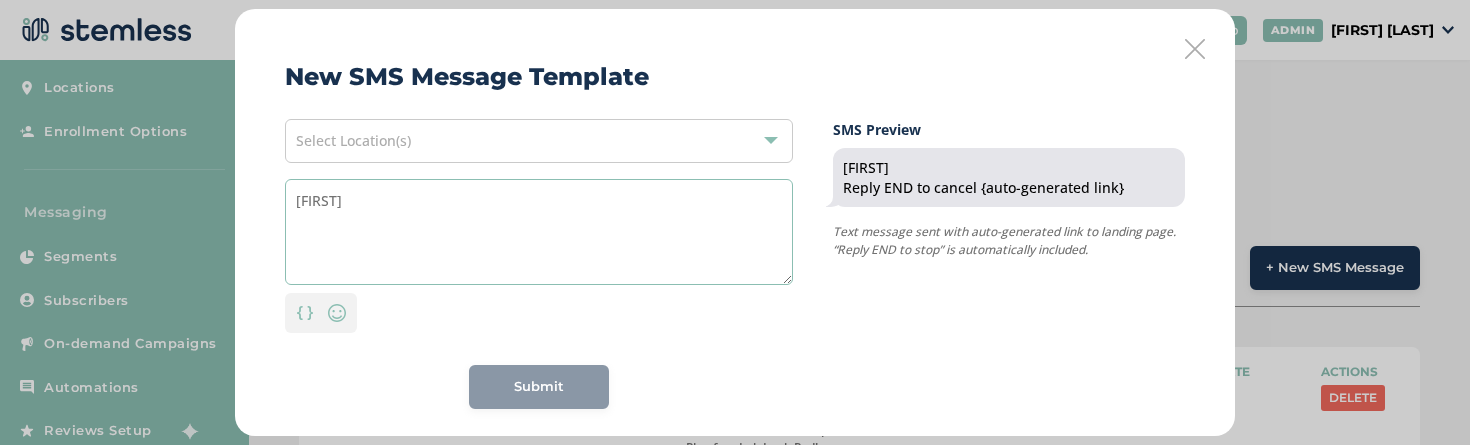 click on "[FIRST]" at bounding box center [539, 232] 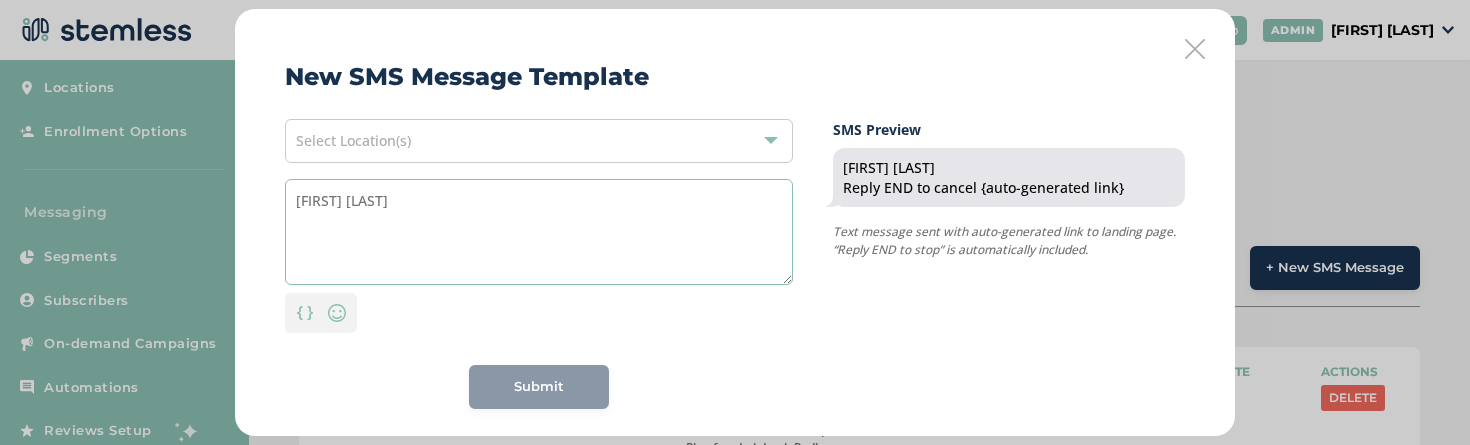type on "[FIRST] [LAST]" 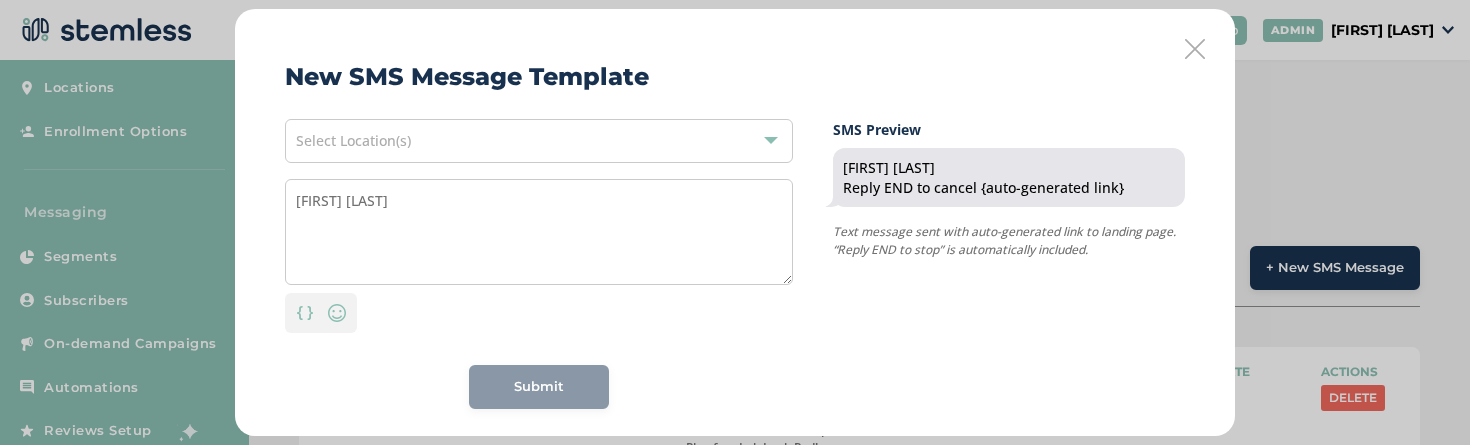 click on "Select Location(s)" at bounding box center (539, 141) 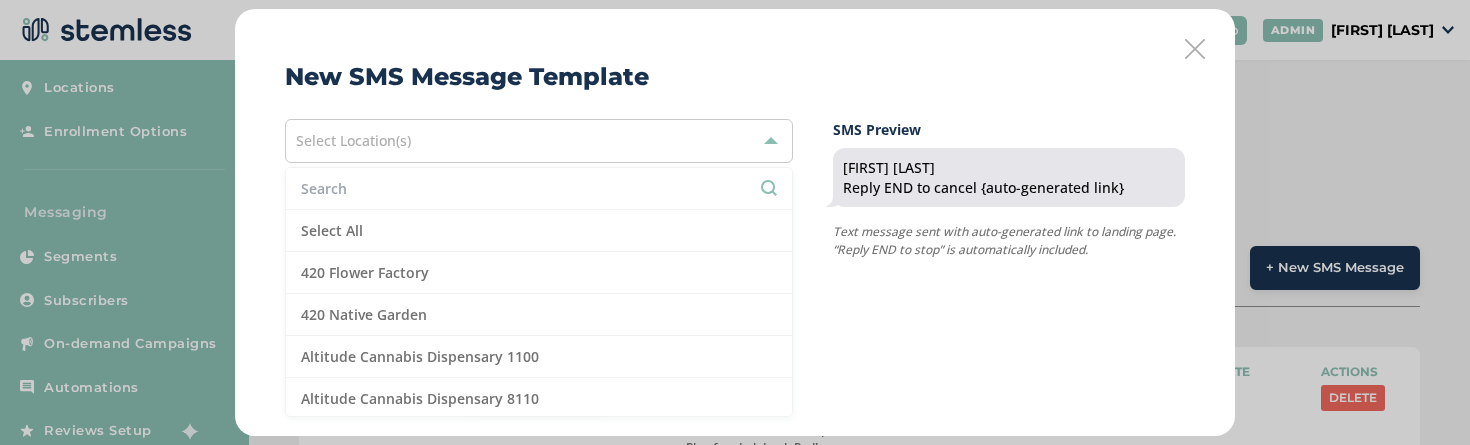 click at bounding box center (539, 188) 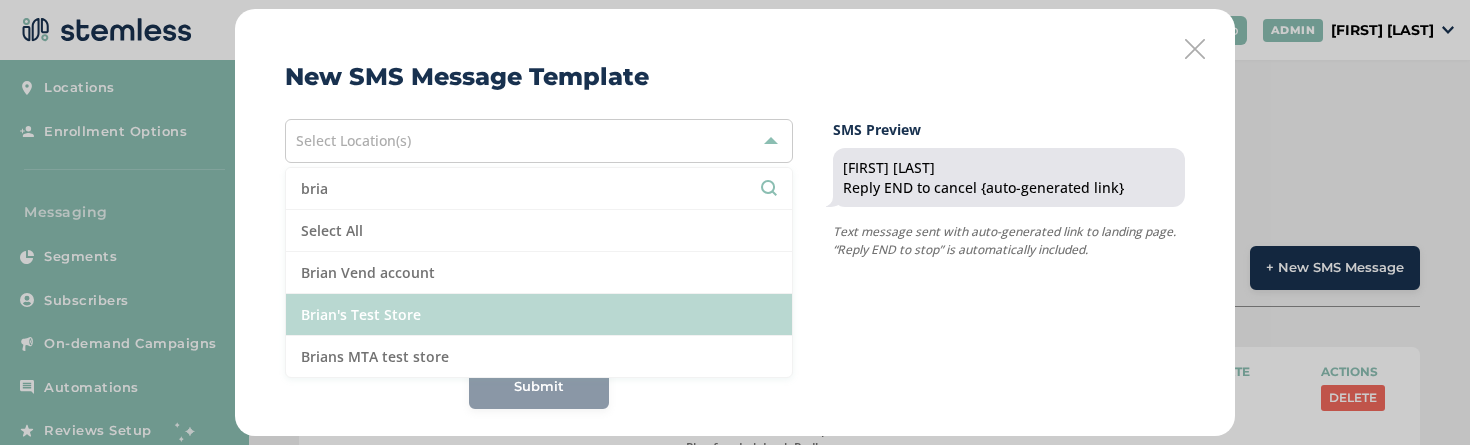 type on "bria" 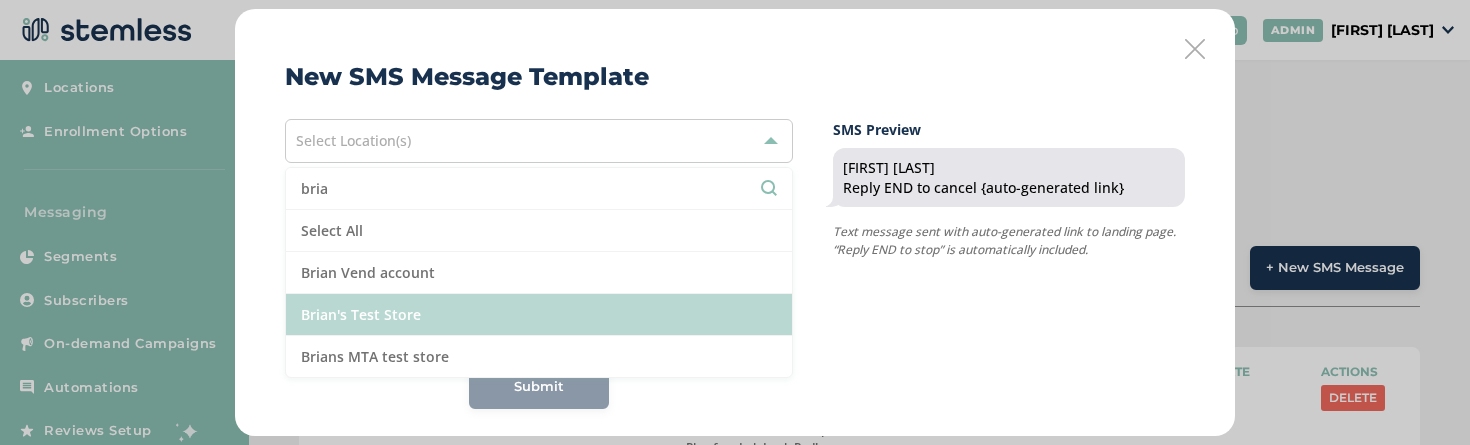 click on "Brian's Test Store" at bounding box center [539, 315] 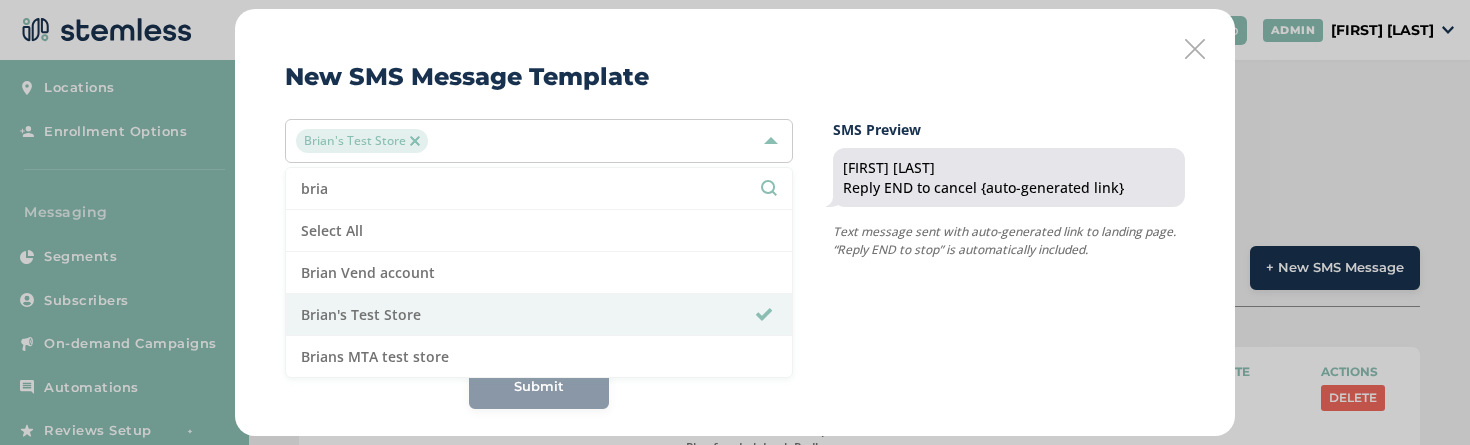 click on "SMS Preview [FIRST] [LAST] Reply END to cancel {auto-generated link} Text message sent with auto-generated link to landing page. “Reply END to stop” is automatically included." at bounding box center (1009, 264) 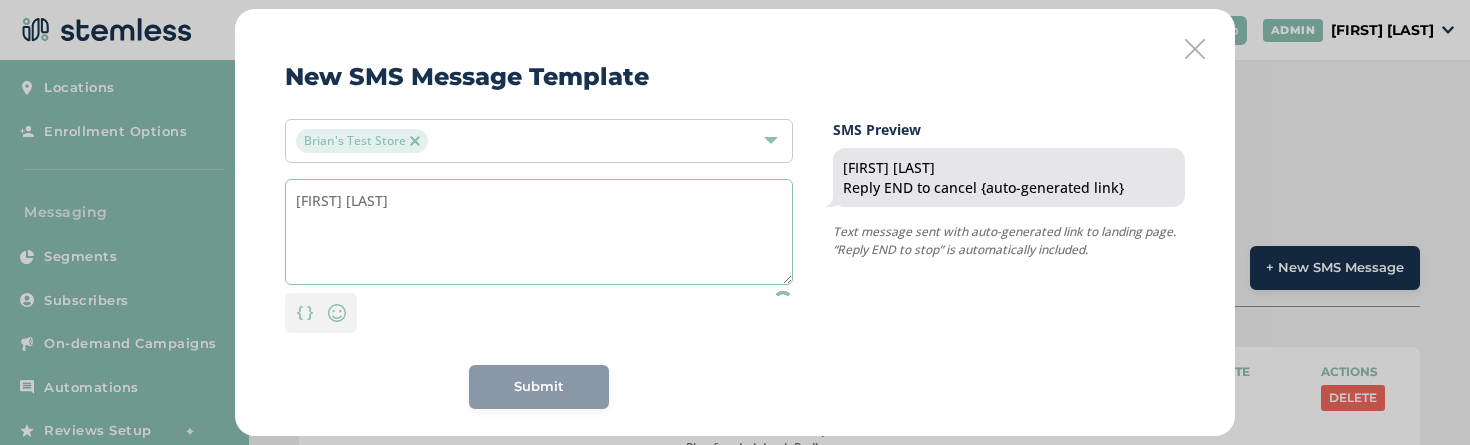 click on "[FIRST] [LAST]" at bounding box center [539, 232] 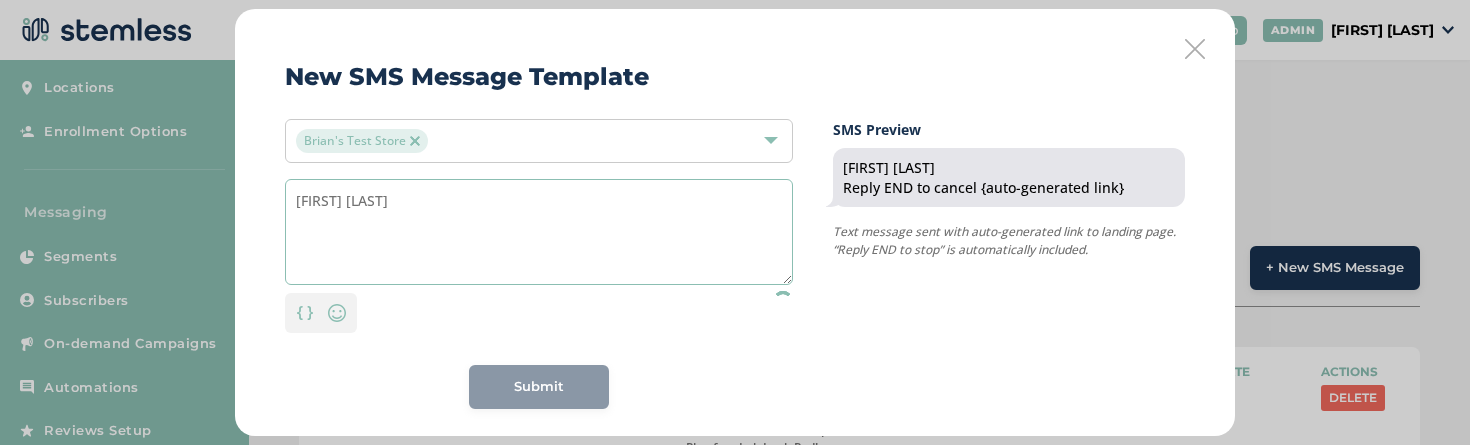 click on "[FIRST] [LAST]" at bounding box center [539, 232] 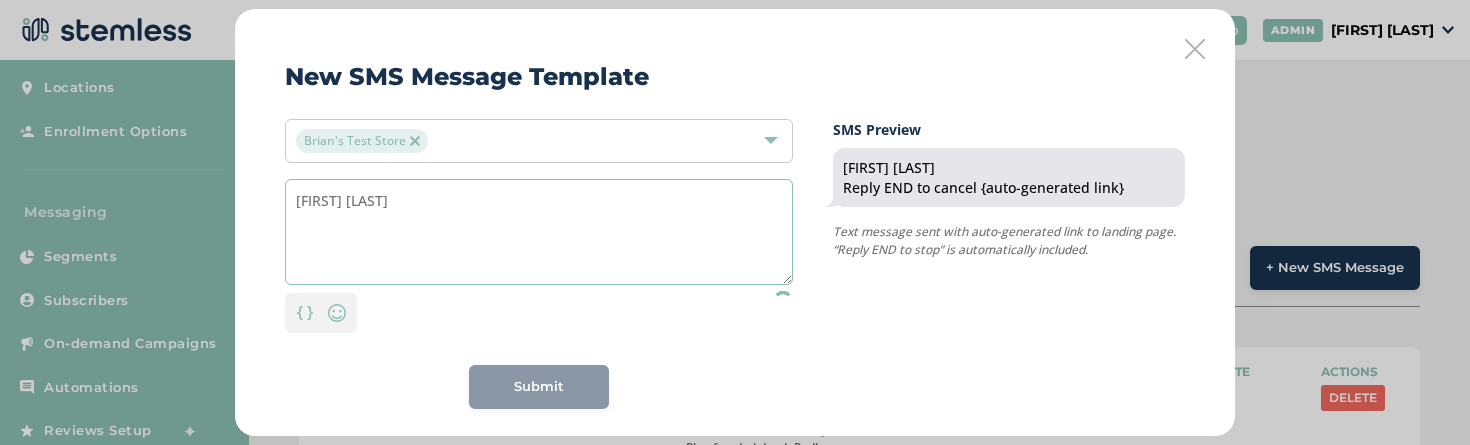 click on "[FIRST] [LAST]" at bounding box center [539, 232] 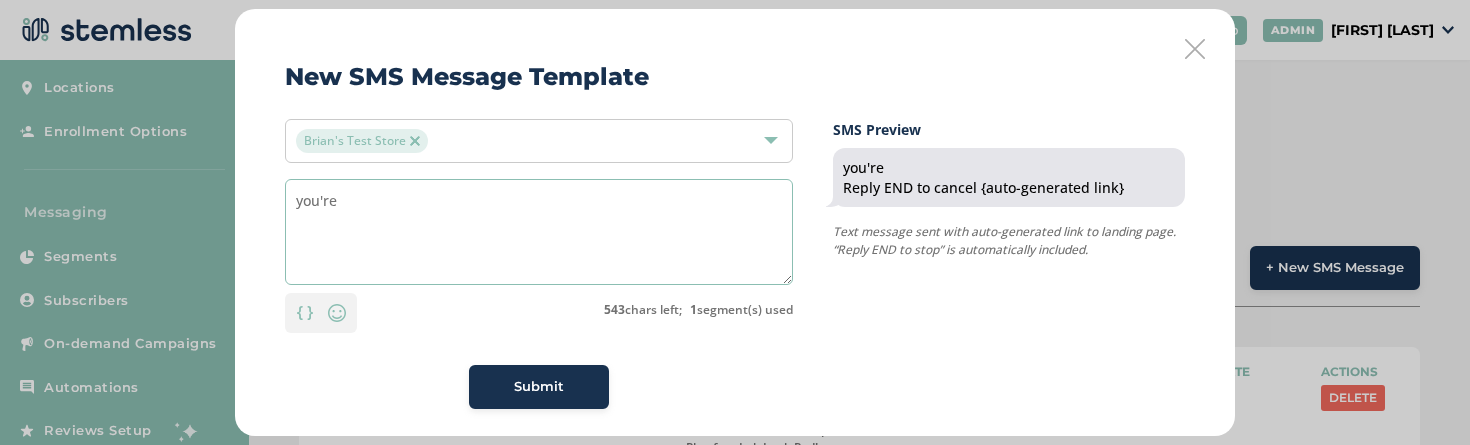 type on "you're" 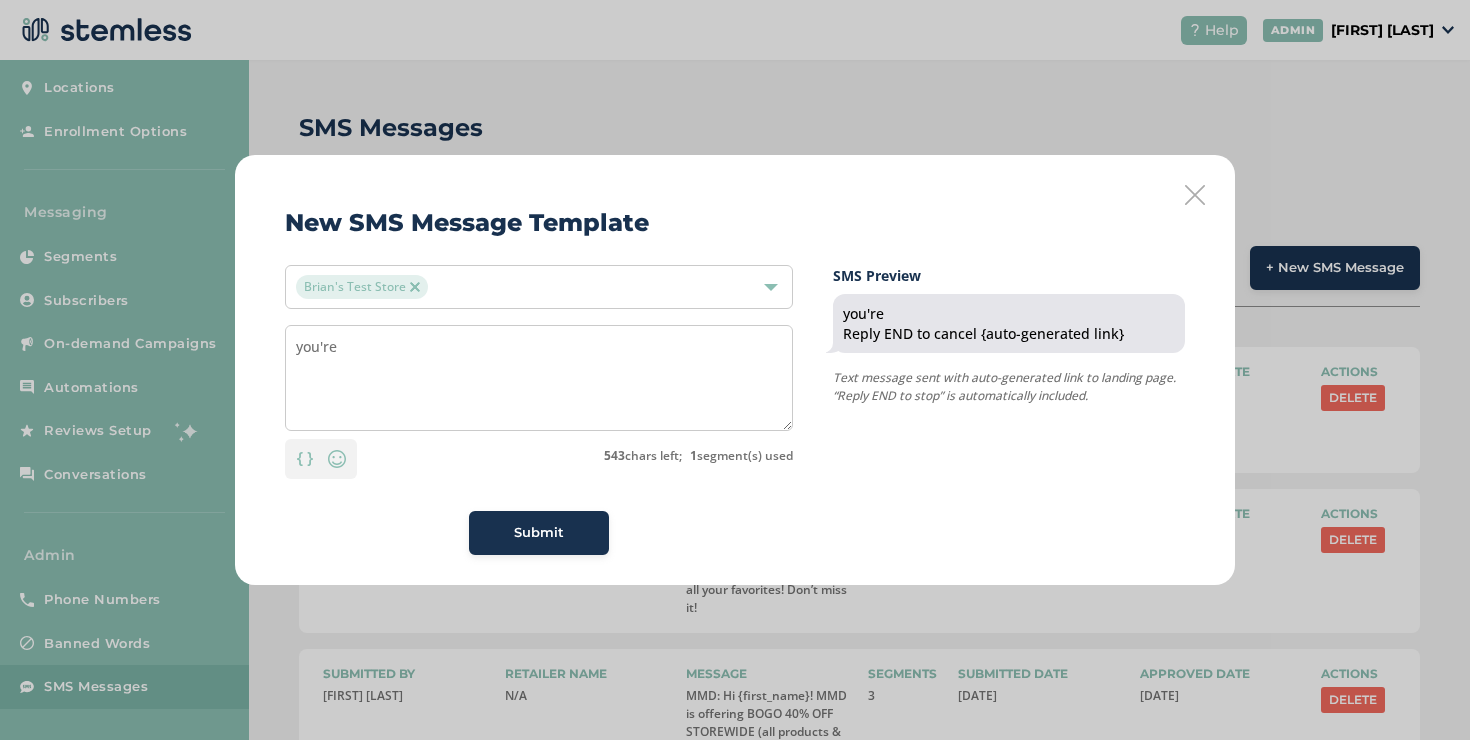 click at bounding box center [1195, 195] 